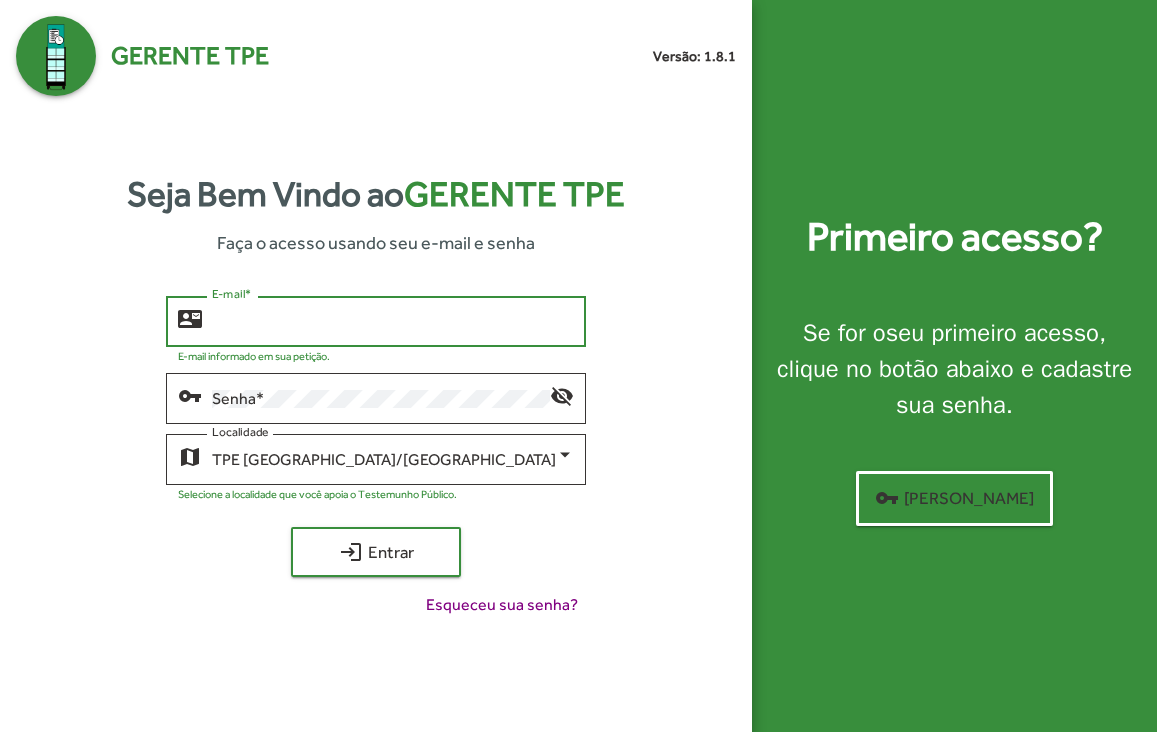 scroll, scrollTop: 0, scrollLeft: 0, axis: both 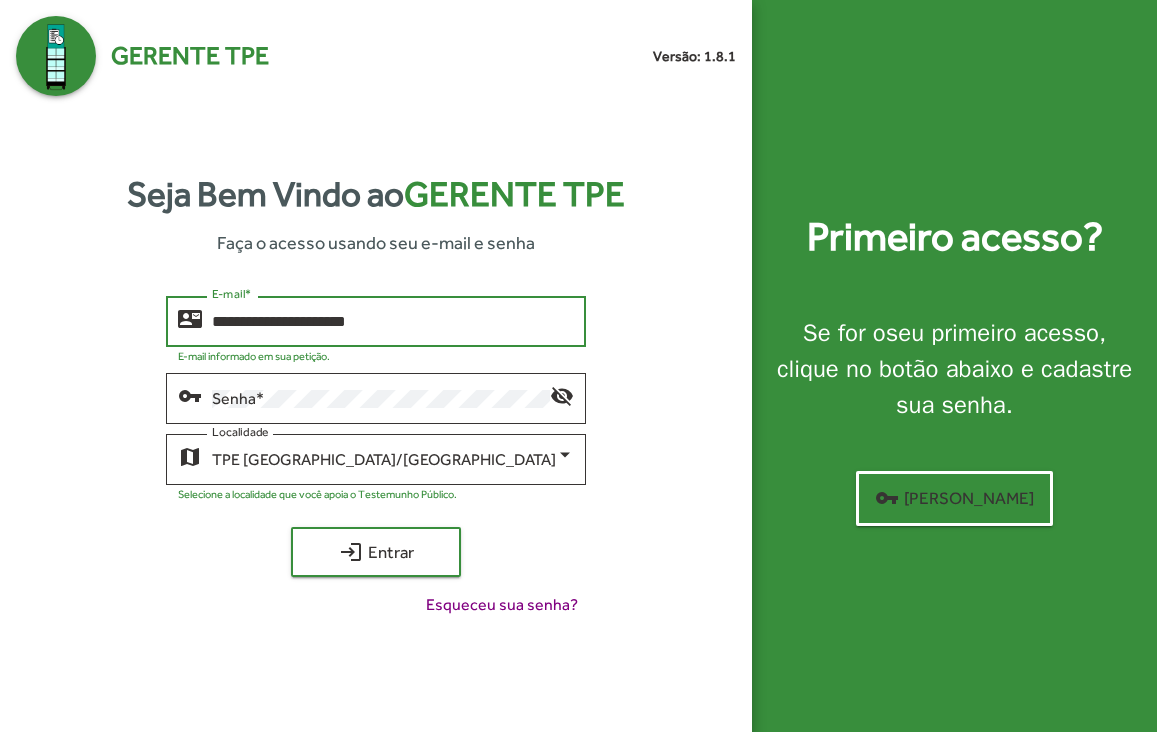 type on "**********" 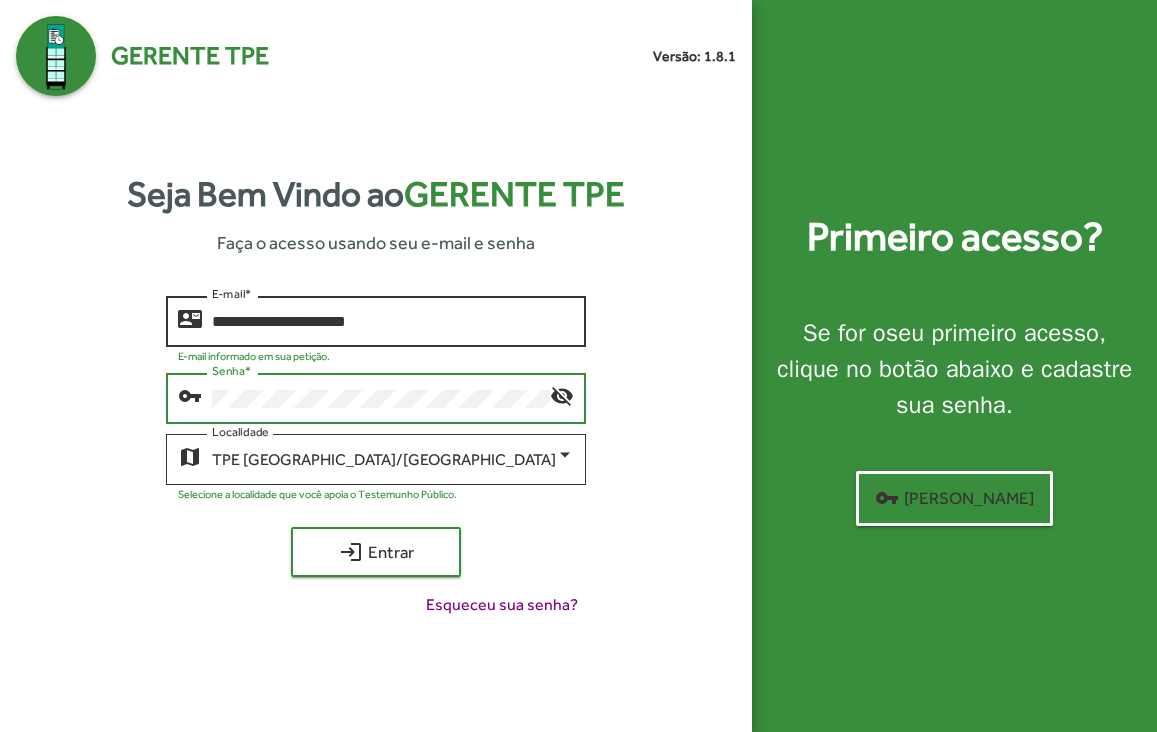 click on "login  Entrar" 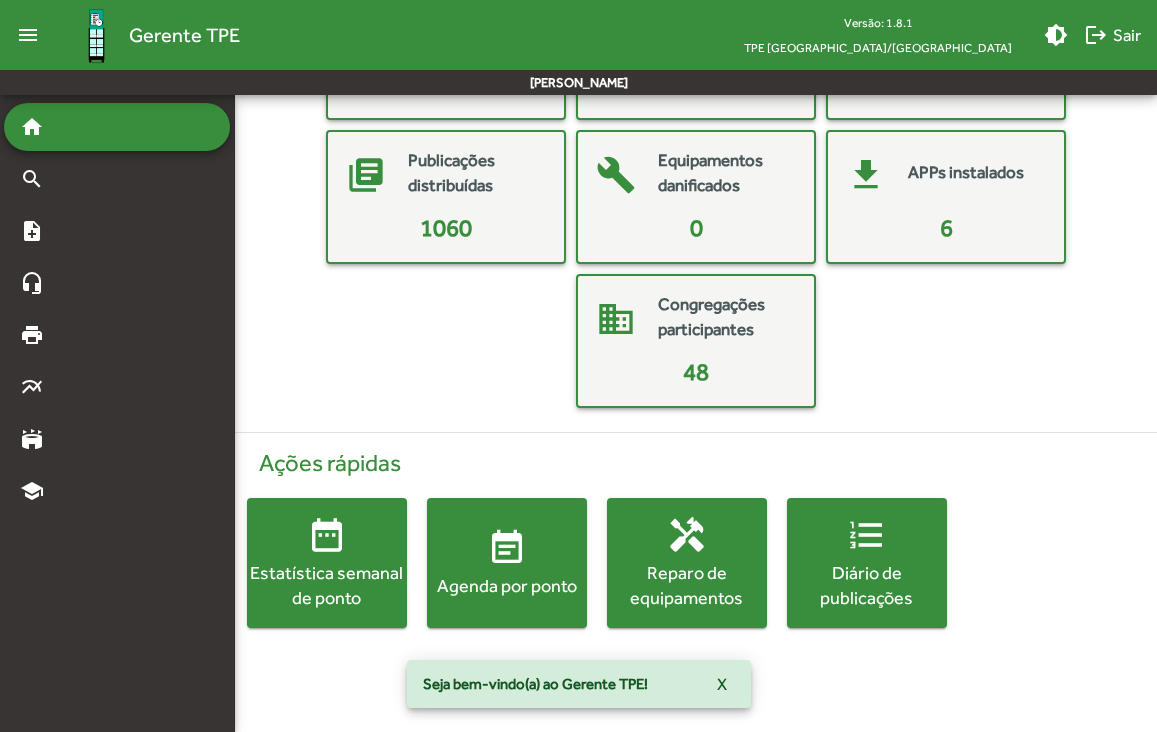 scroll, scrollTop: 220, scrollLeft: 0, axis: vertical 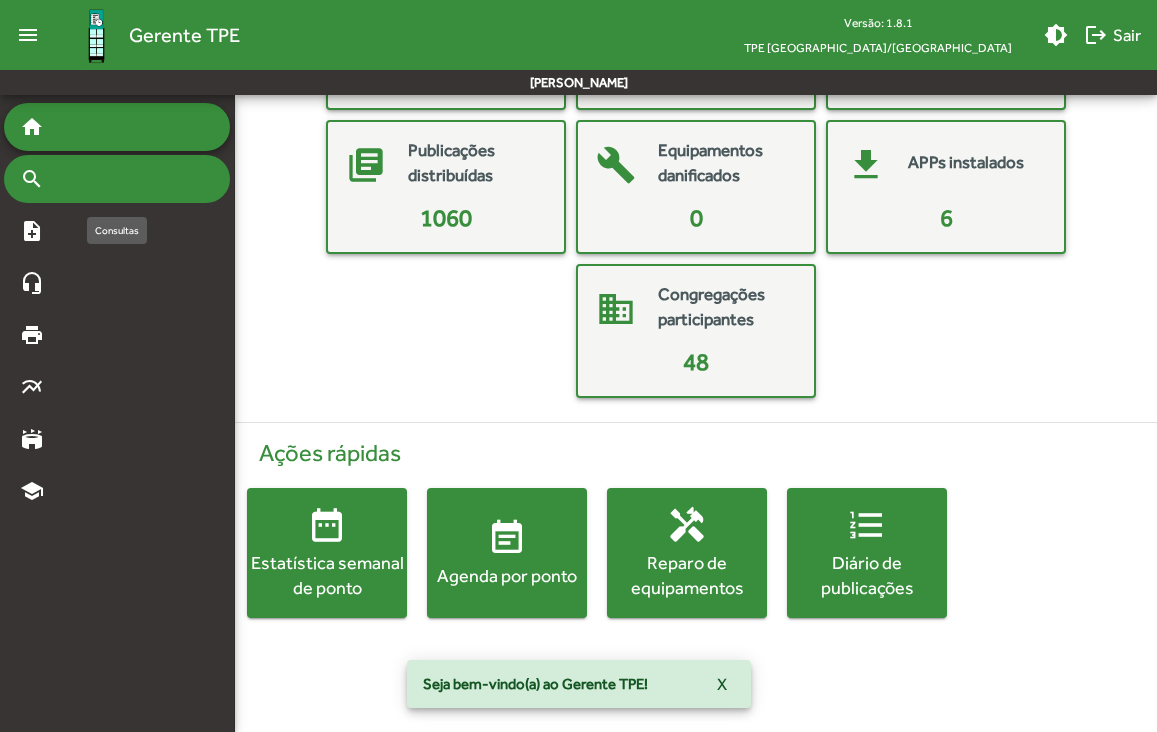 click on "search" at bounding box center [117, 179] 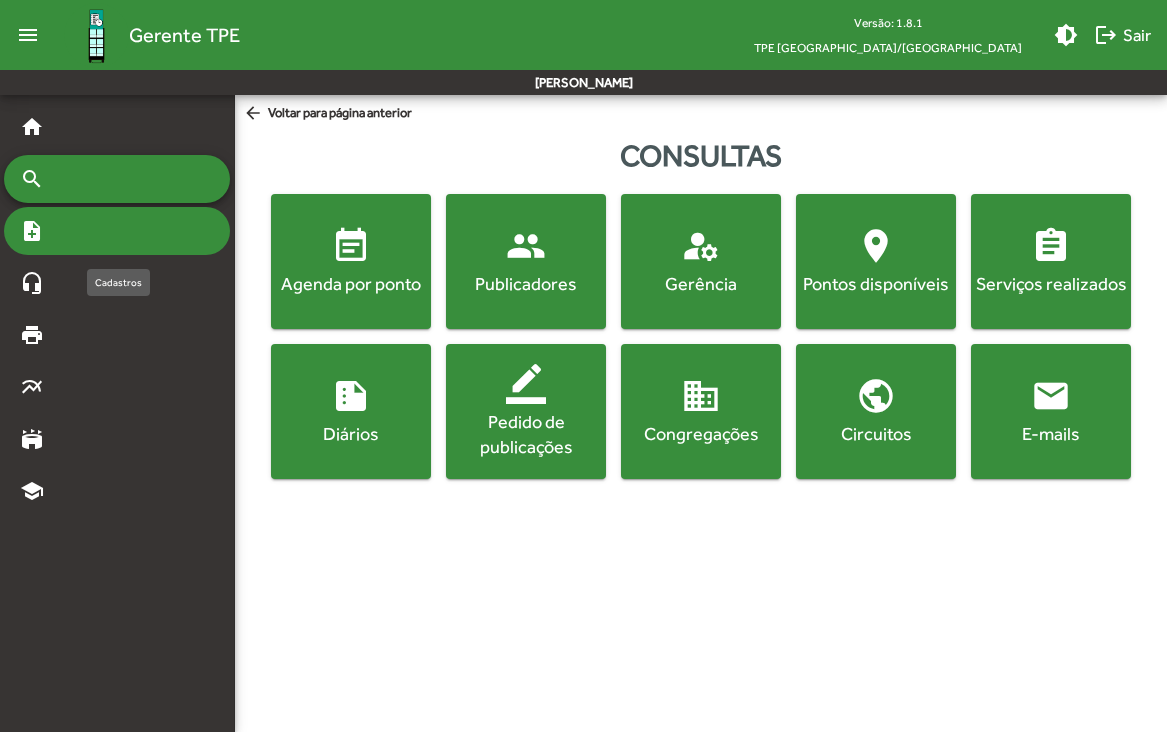 click on "note_add" at bounding box center (117, 231) 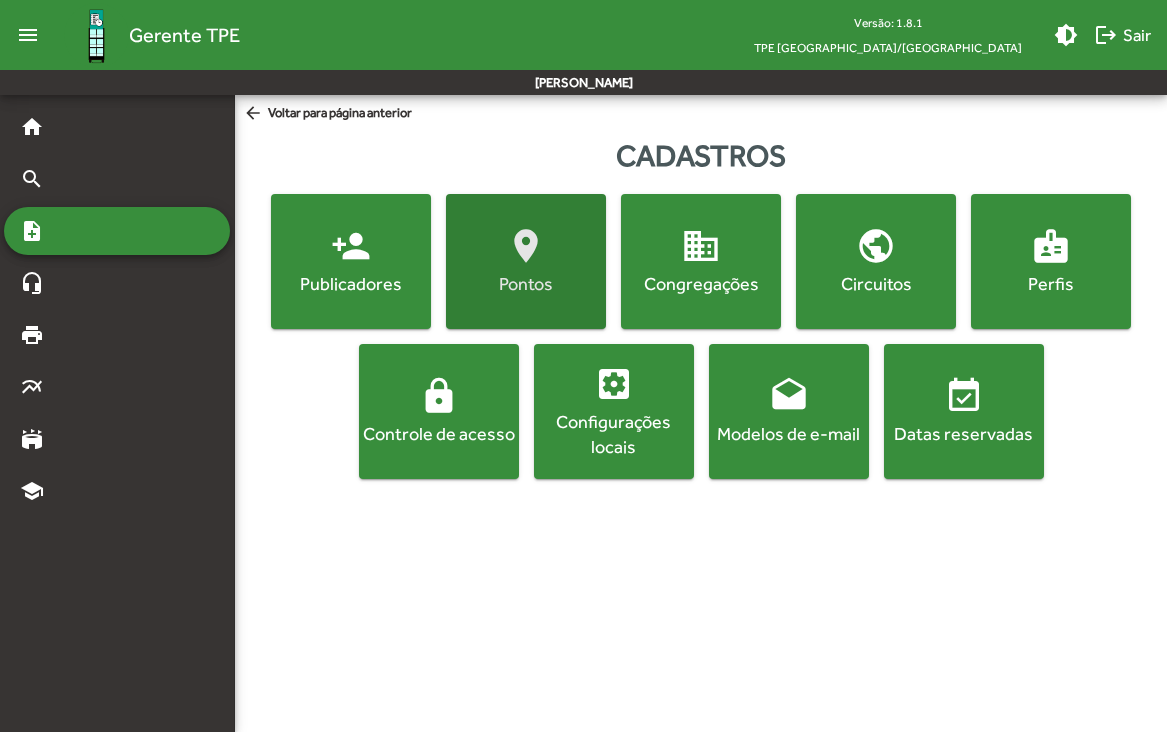 click on "Pontos" 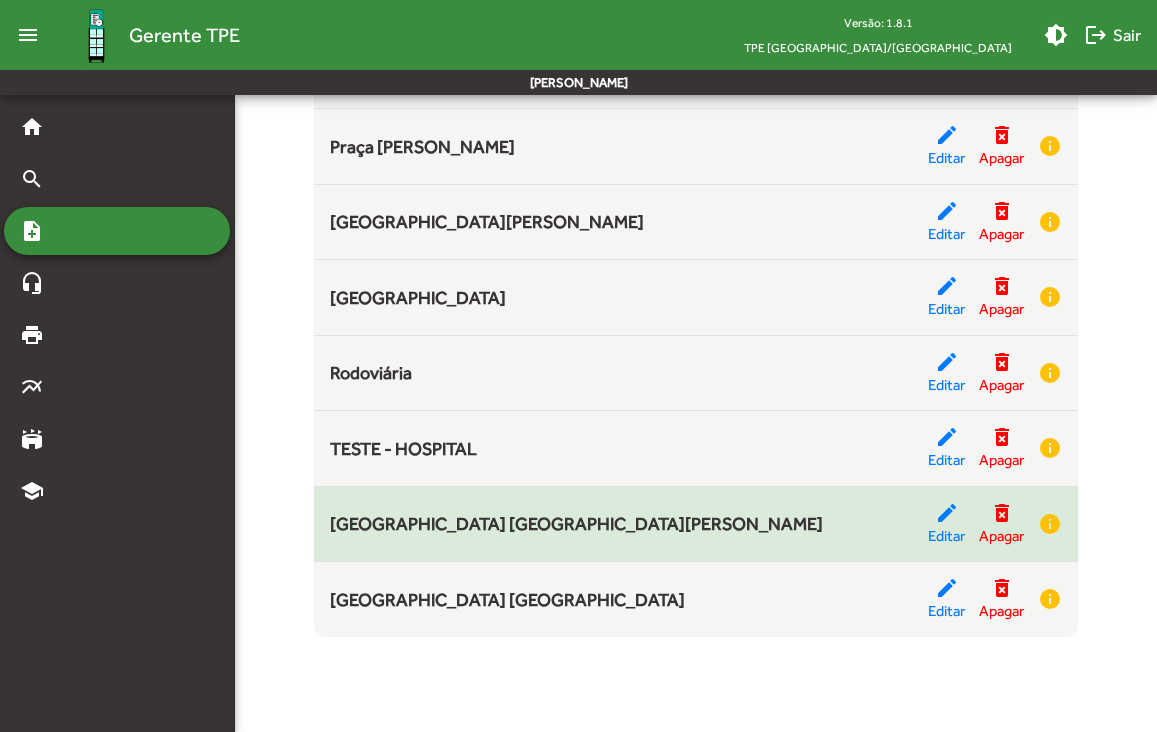 scroll, scrollTop: 573, scrollLeft: 0, axis: vertical 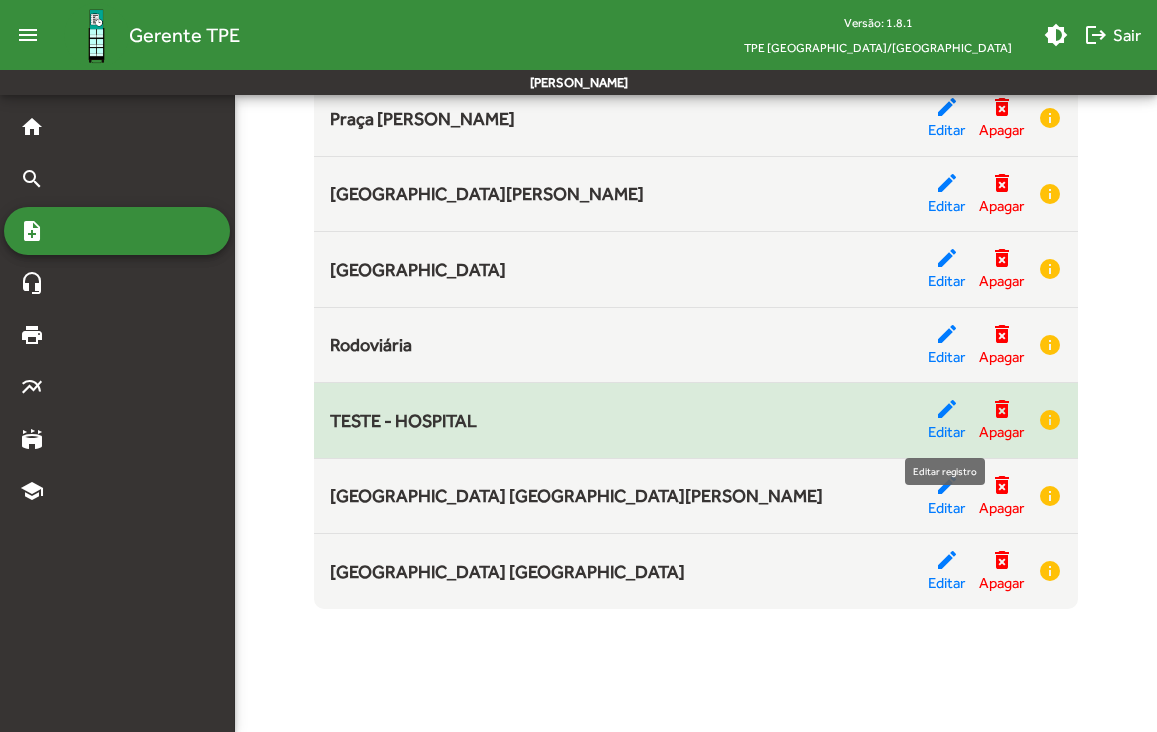 click on "edit" 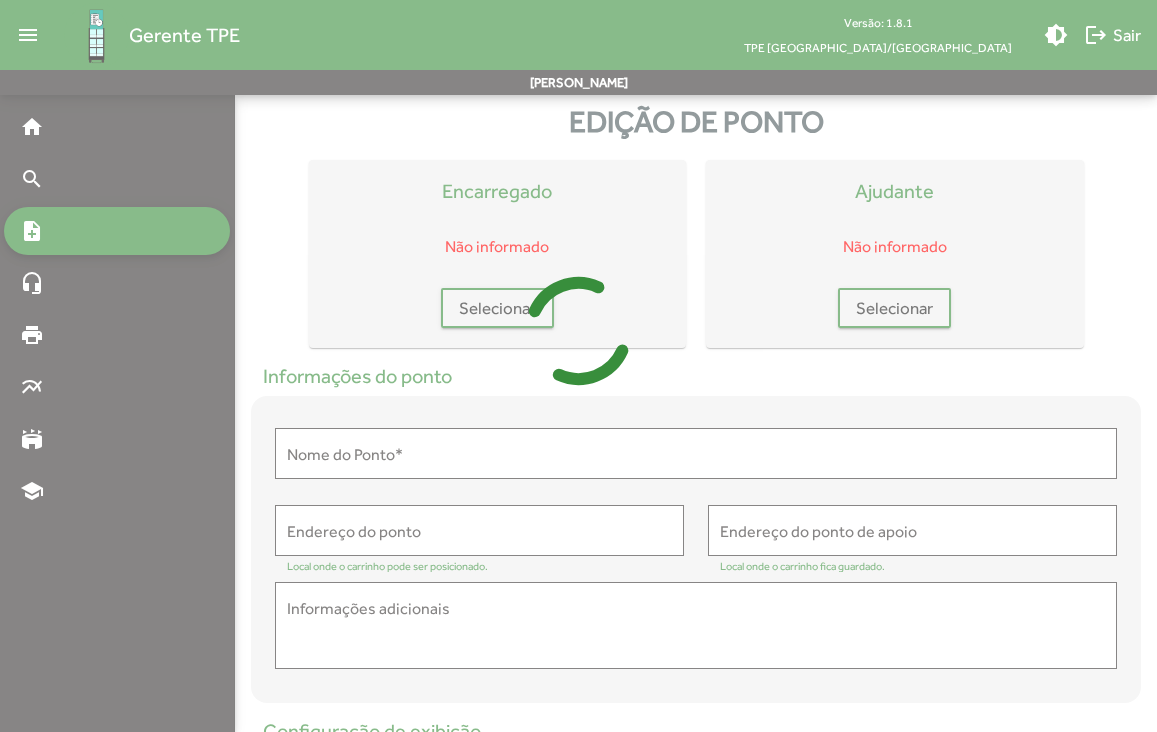 scroll, scrollTop: 0, scrollLeft: 0, axis: both 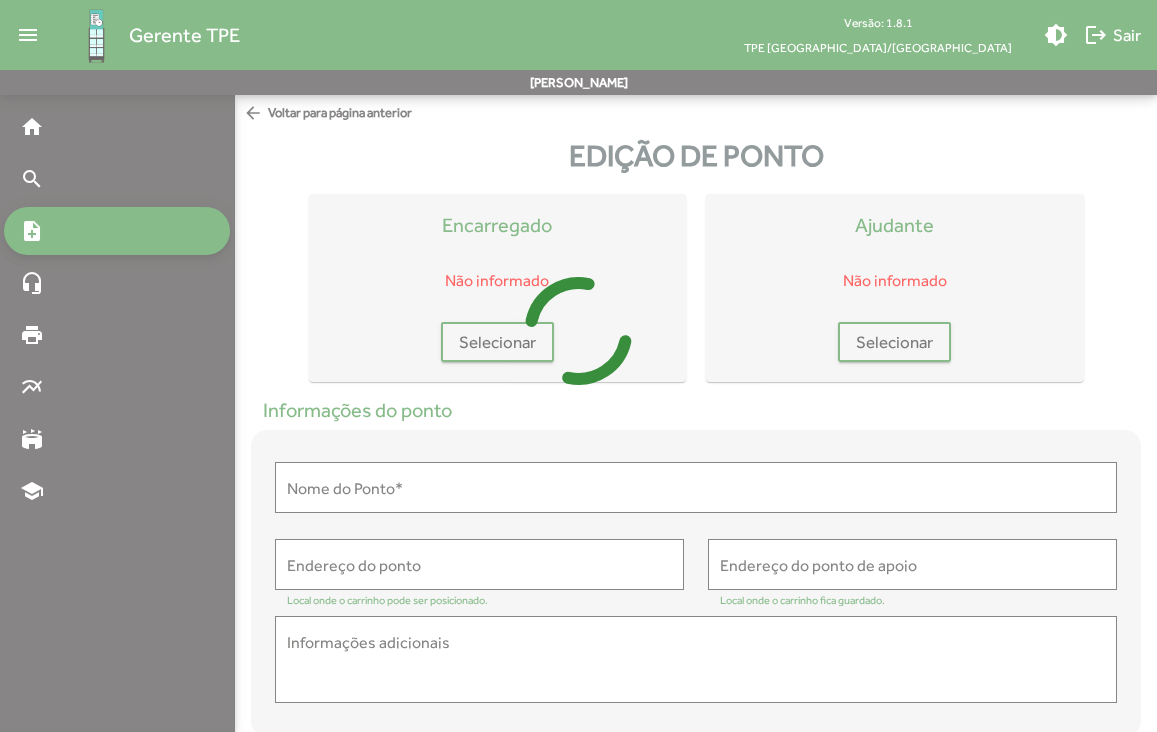 type on "**********" 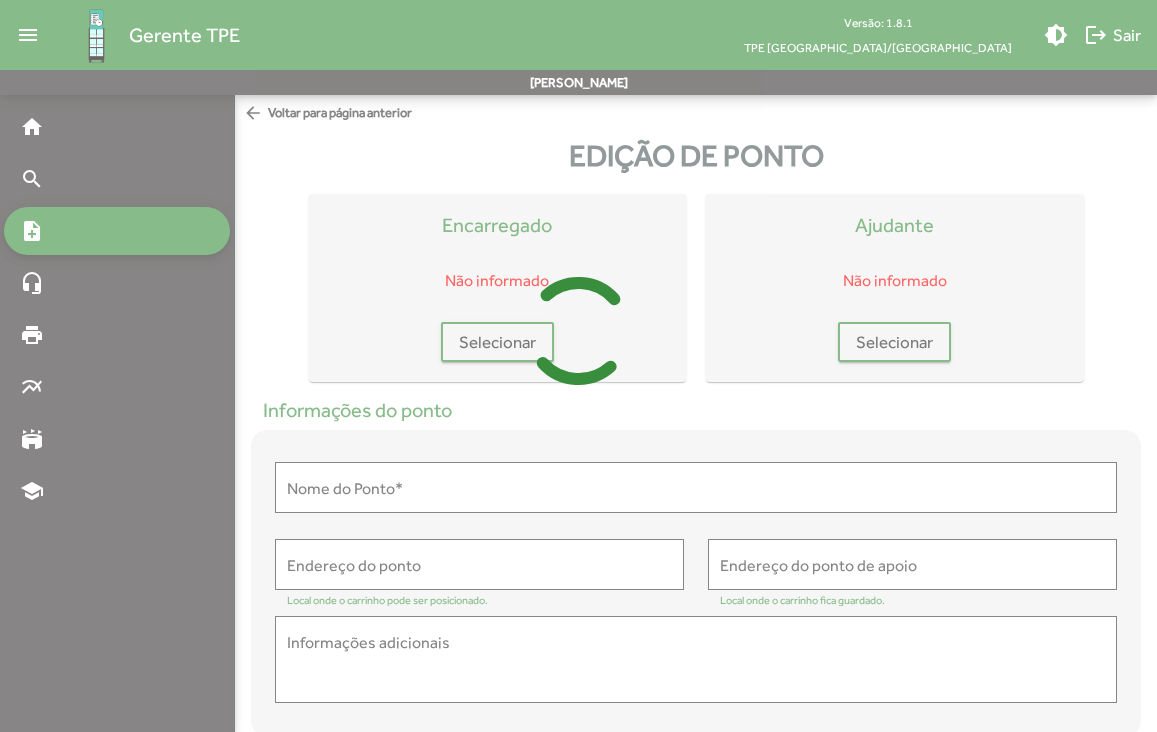 type on "**********" 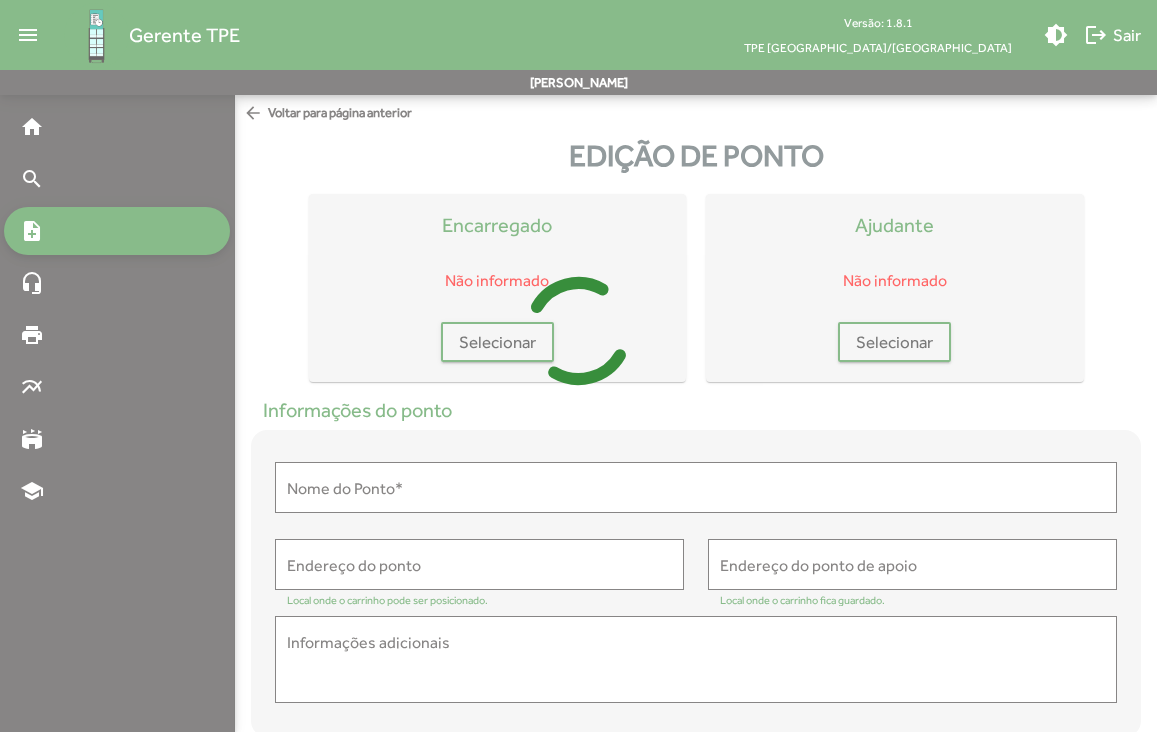 type on "**********" 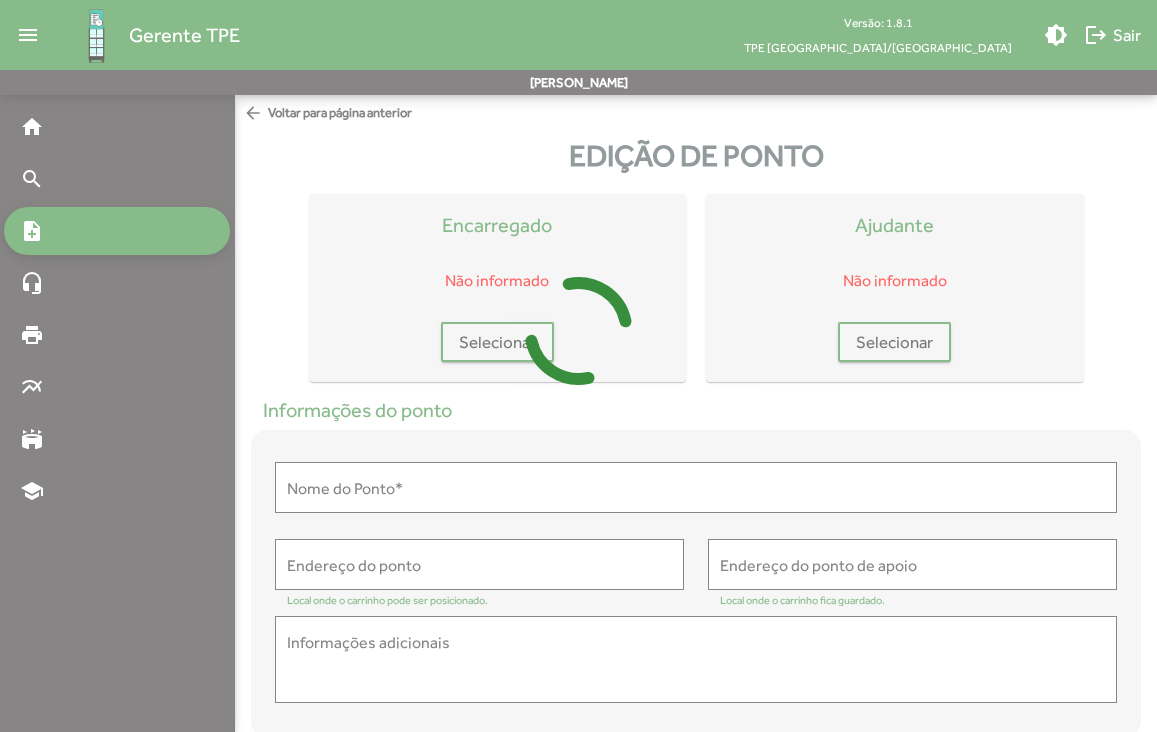 type on "**********" 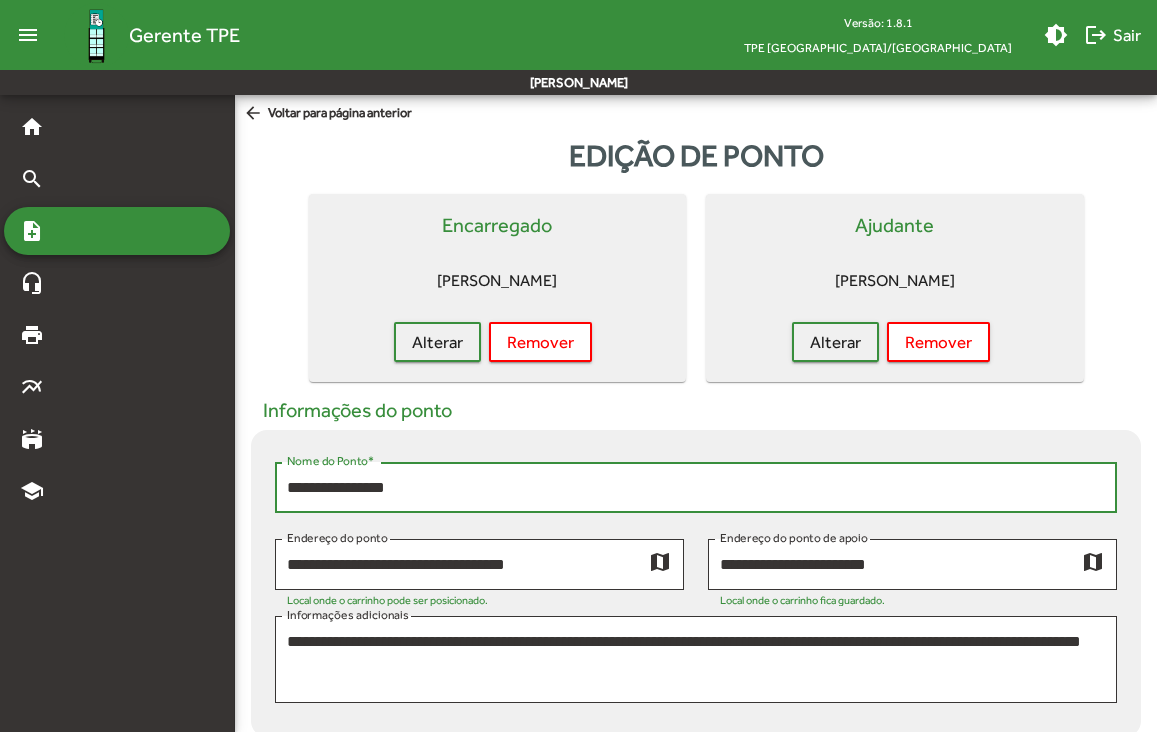 click on "**********" at bounding box center (696, 488) 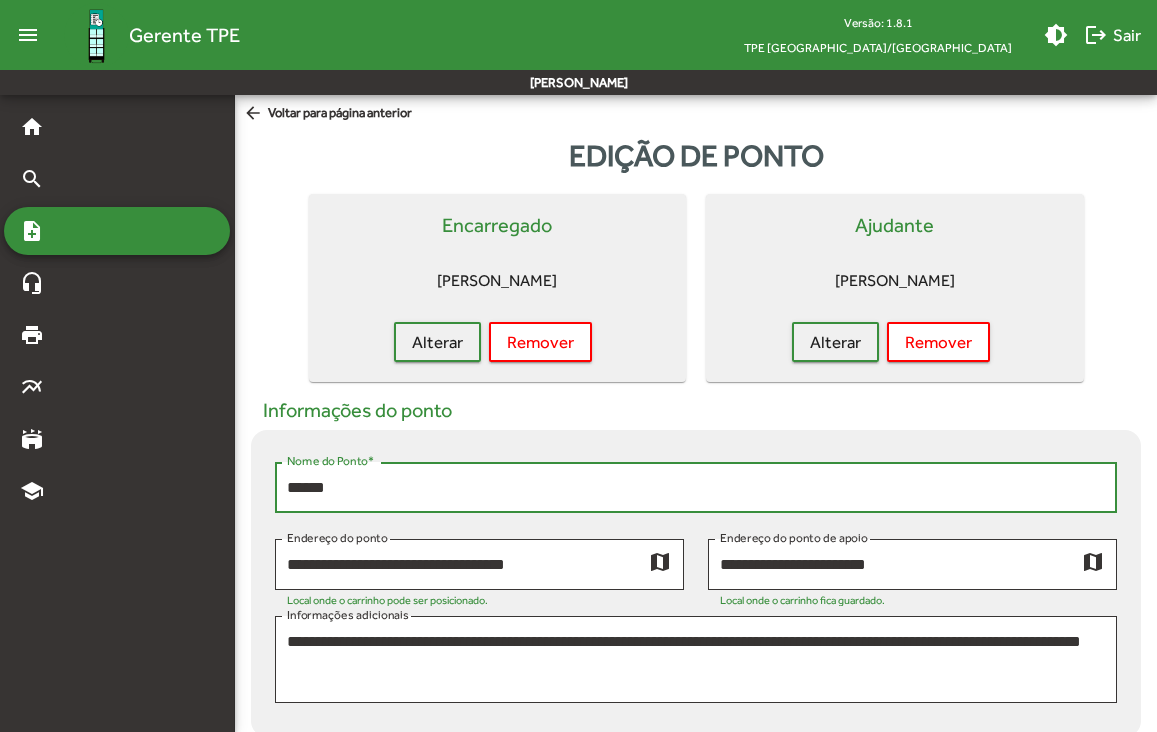scroll, scrollTop: 0, scrollLeft: 0, axis: both 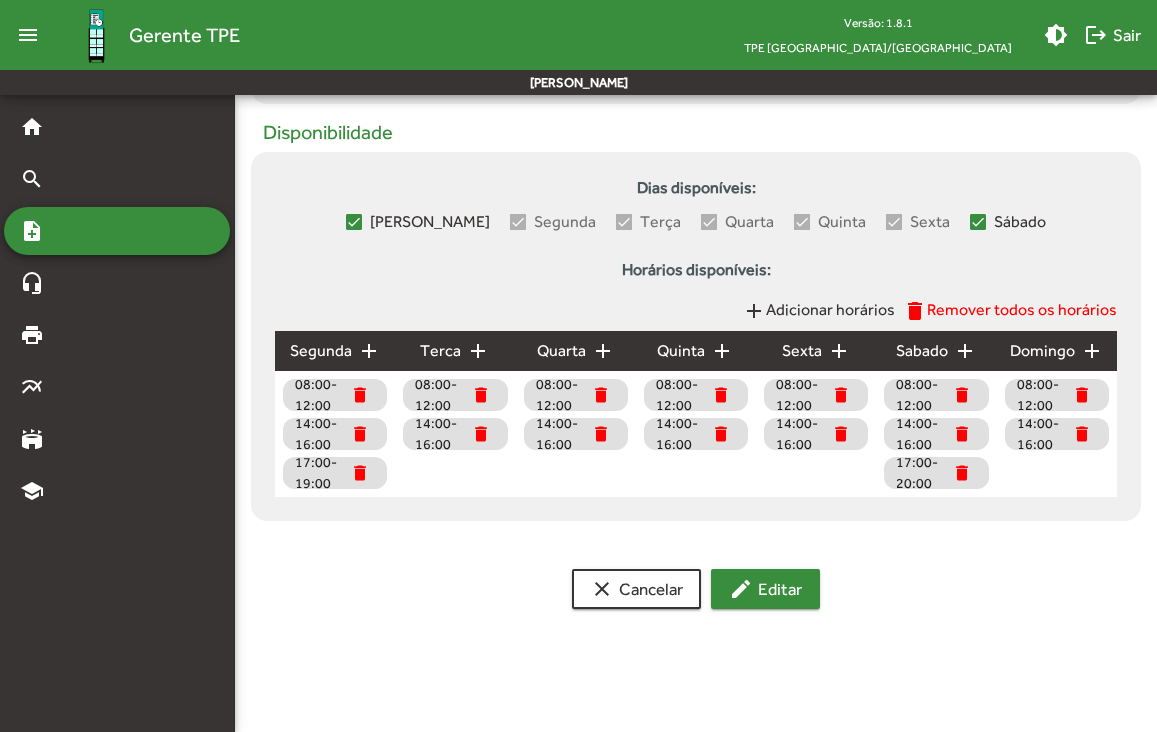 type on "*****" 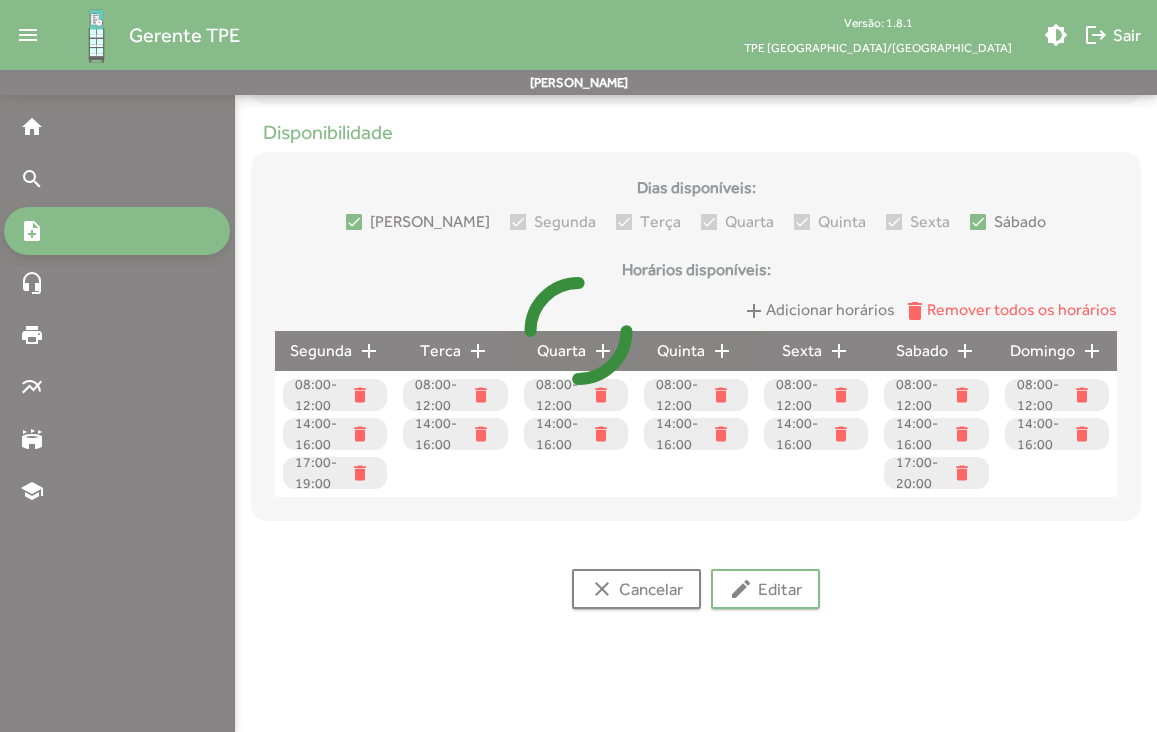 scroll, scrollTop: 0, scrollLeft: 0, axis: both 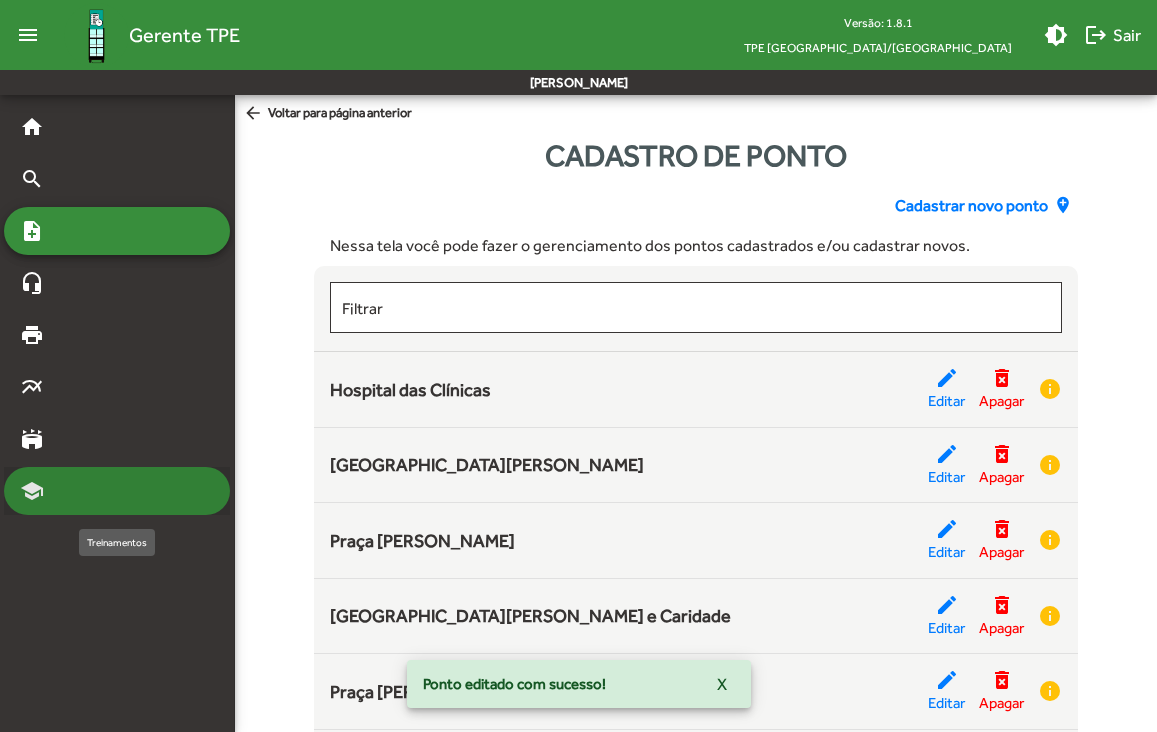 click on "school" at bounding box center [117, 491] 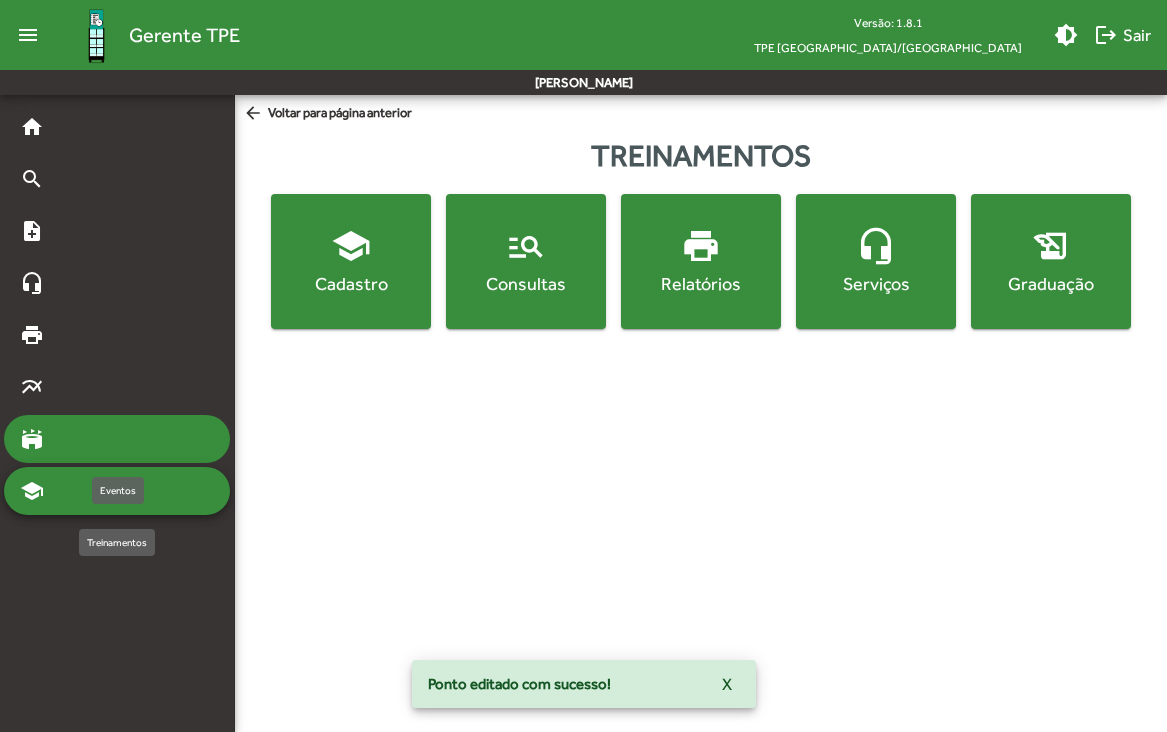 click on "stadium" at bounding box center (117, 439) 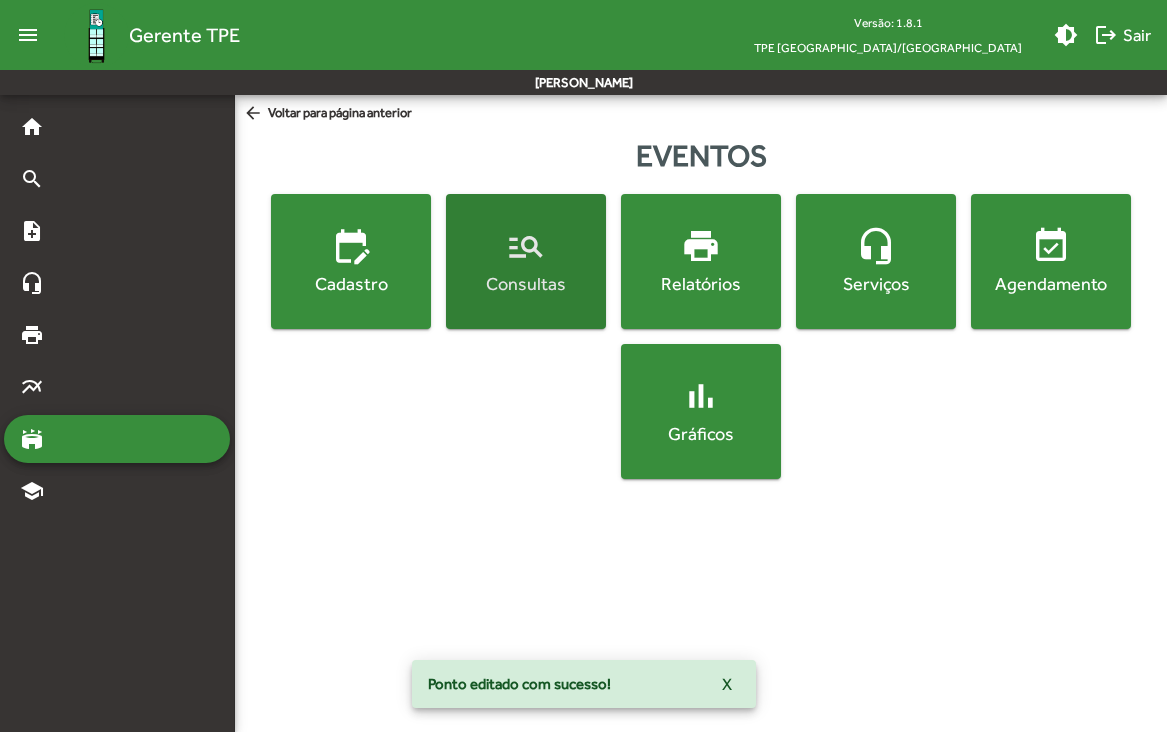 click on "manage_search  Consultas" 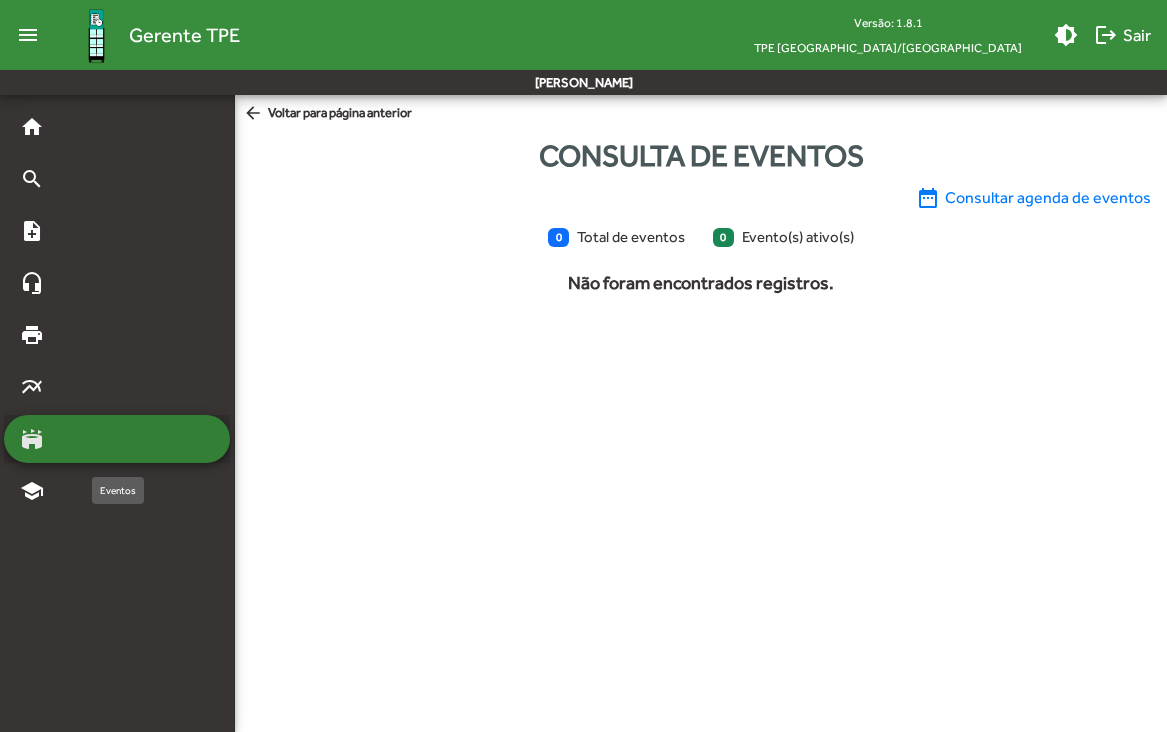 click on "stadium" at bounding box center [117, 439] 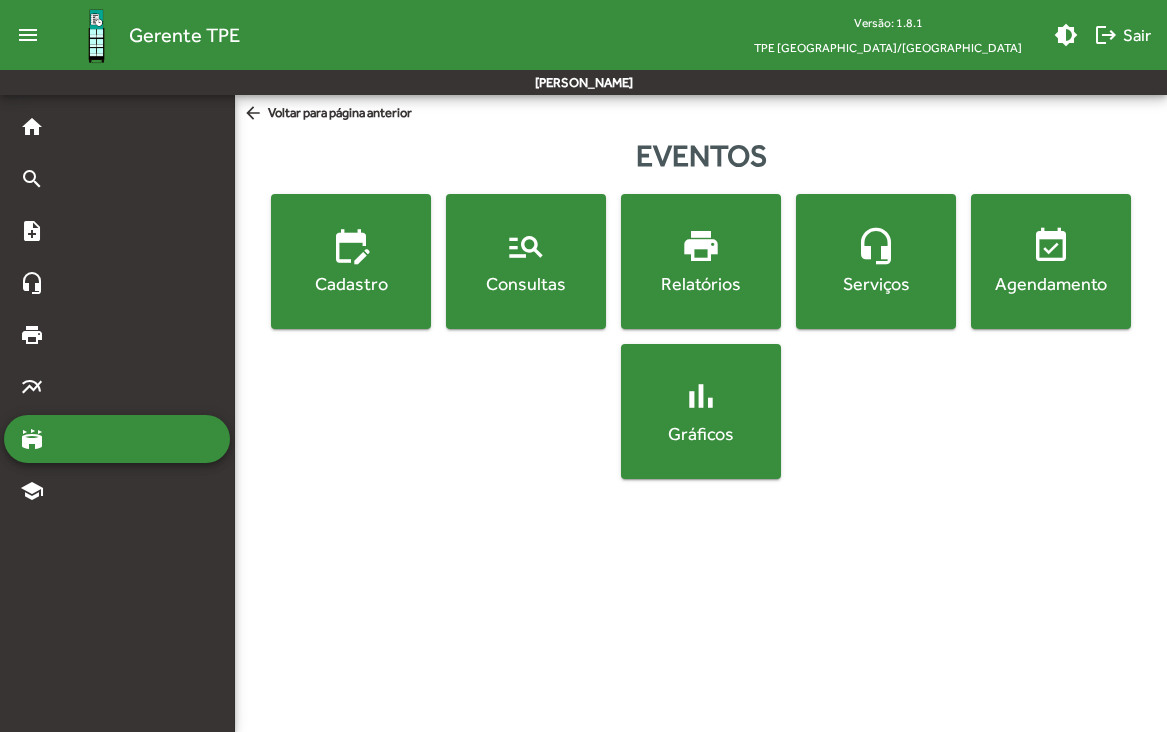 click on "edit_calendar" 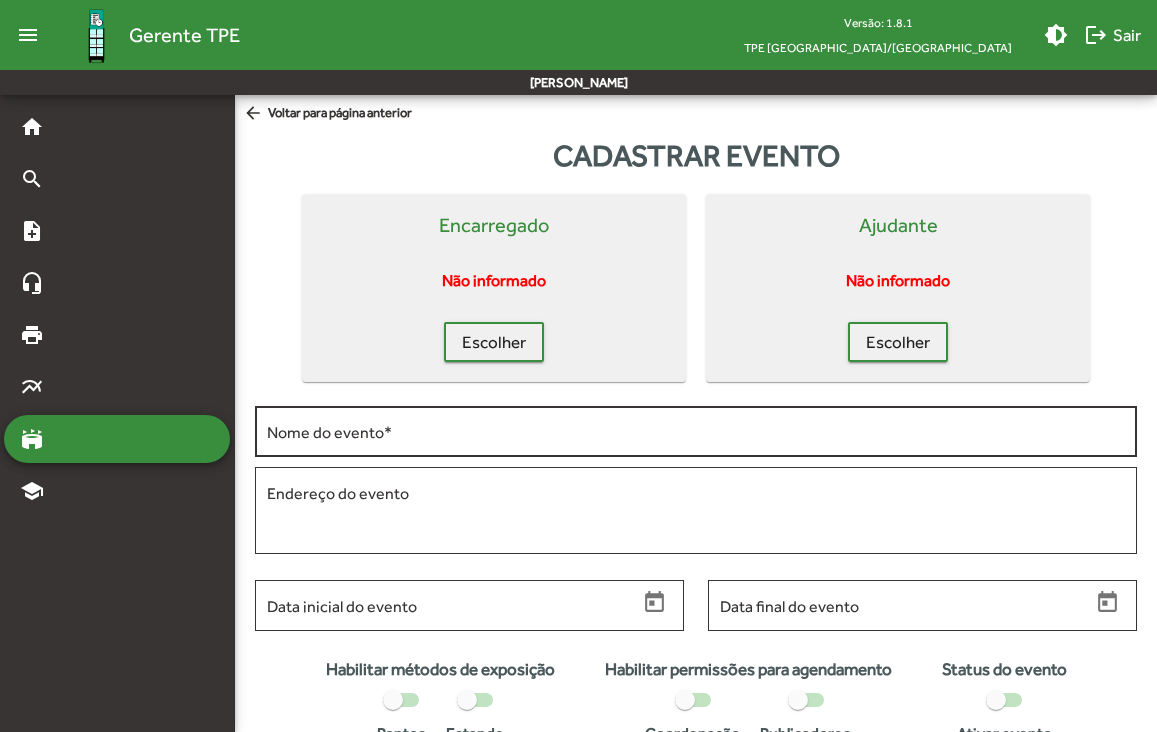 click on "Nome do evento  *" at bounding box center (696, 432) 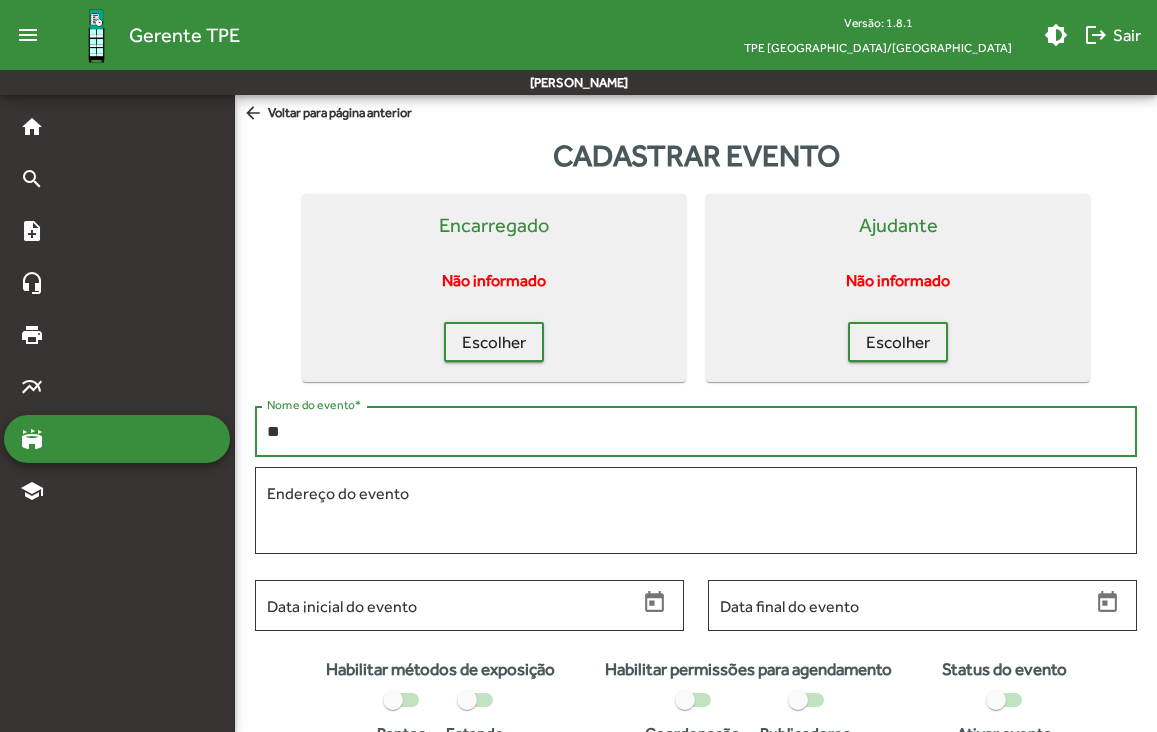 type on "*" 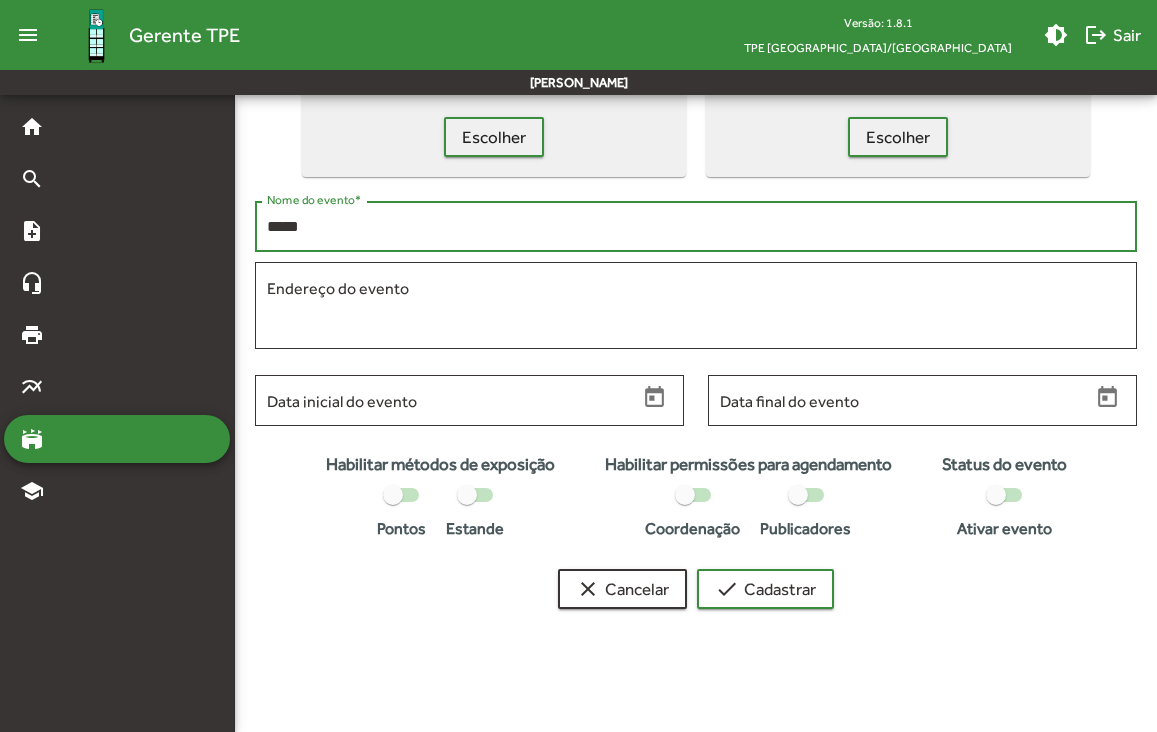scroll, scrollTop: 206, scrollLeft: 0, axis: vertical 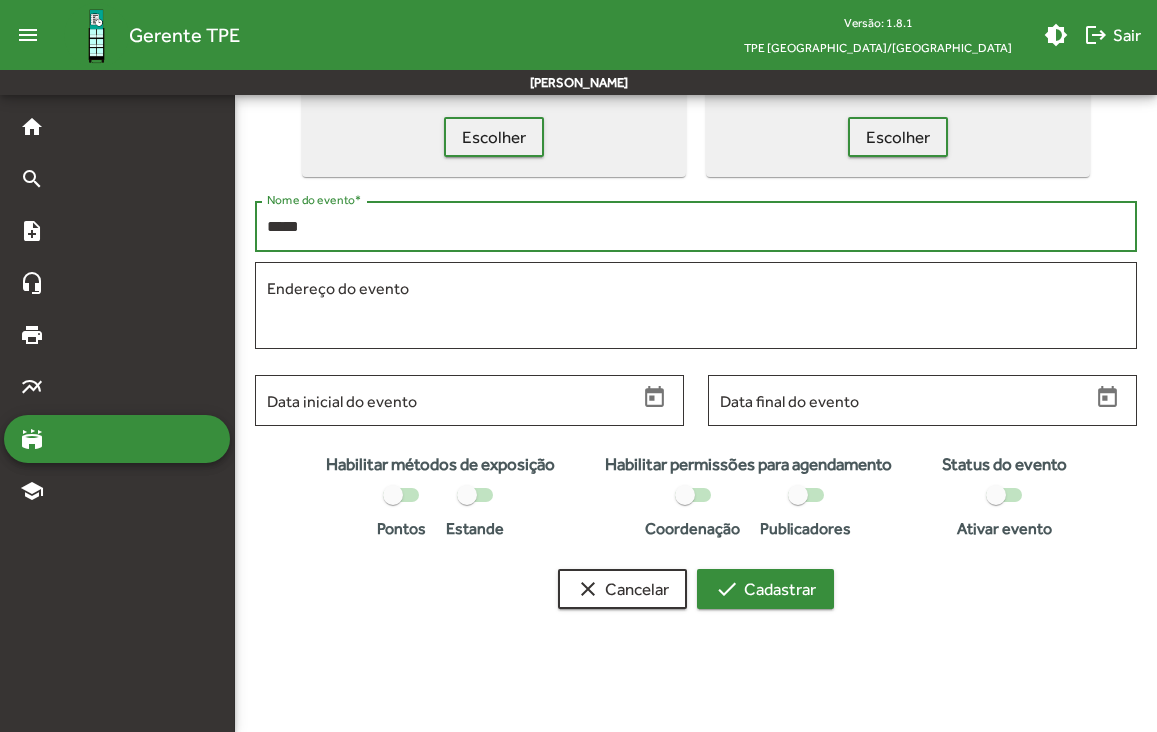 type on "*****" 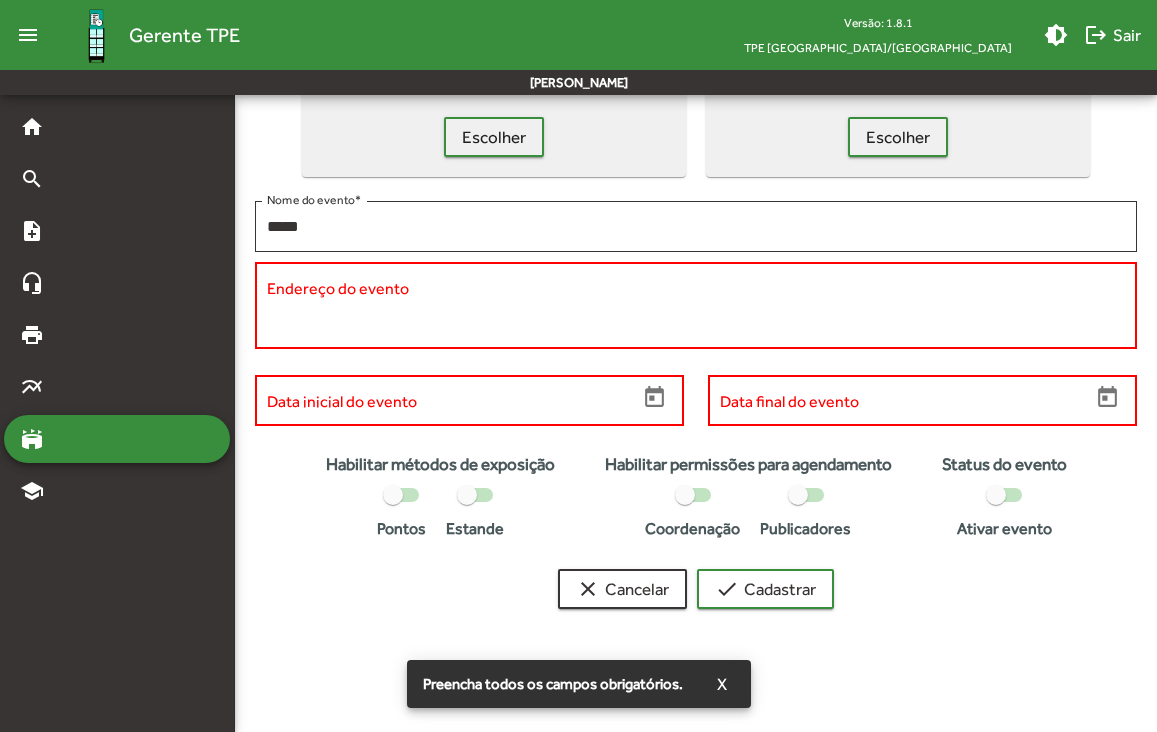 click on "Endereço do evento" at bounding box center (696, 306) 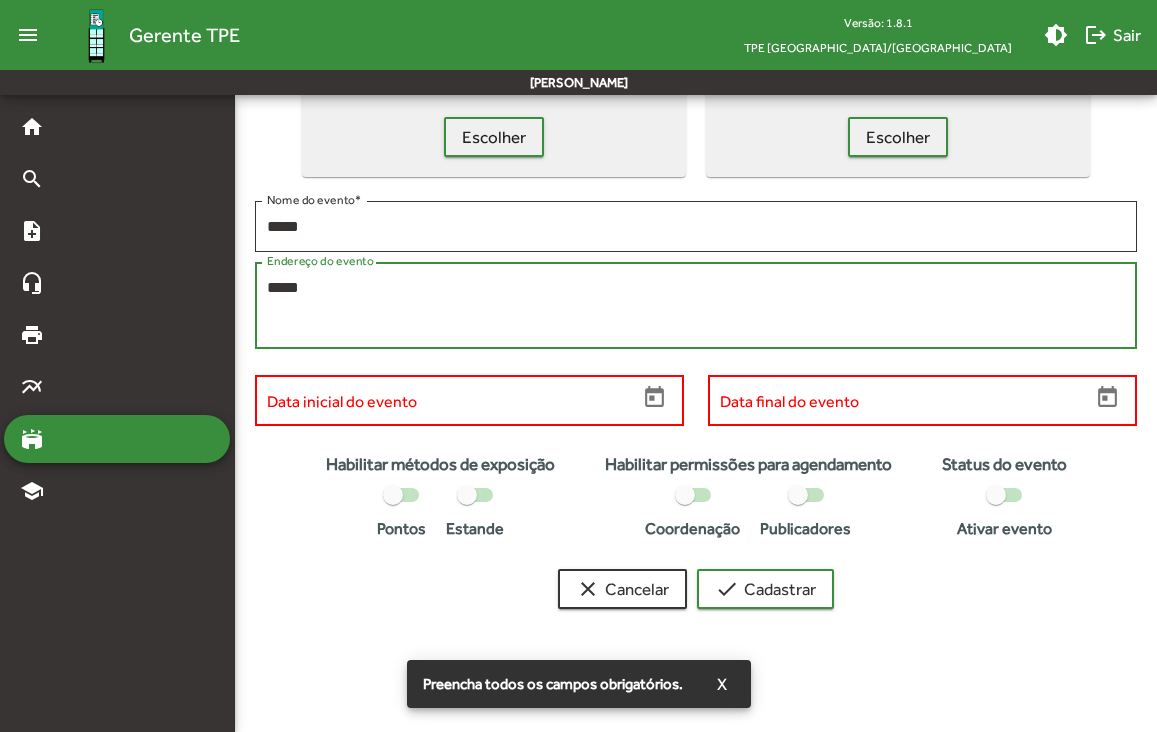 type on "*****" 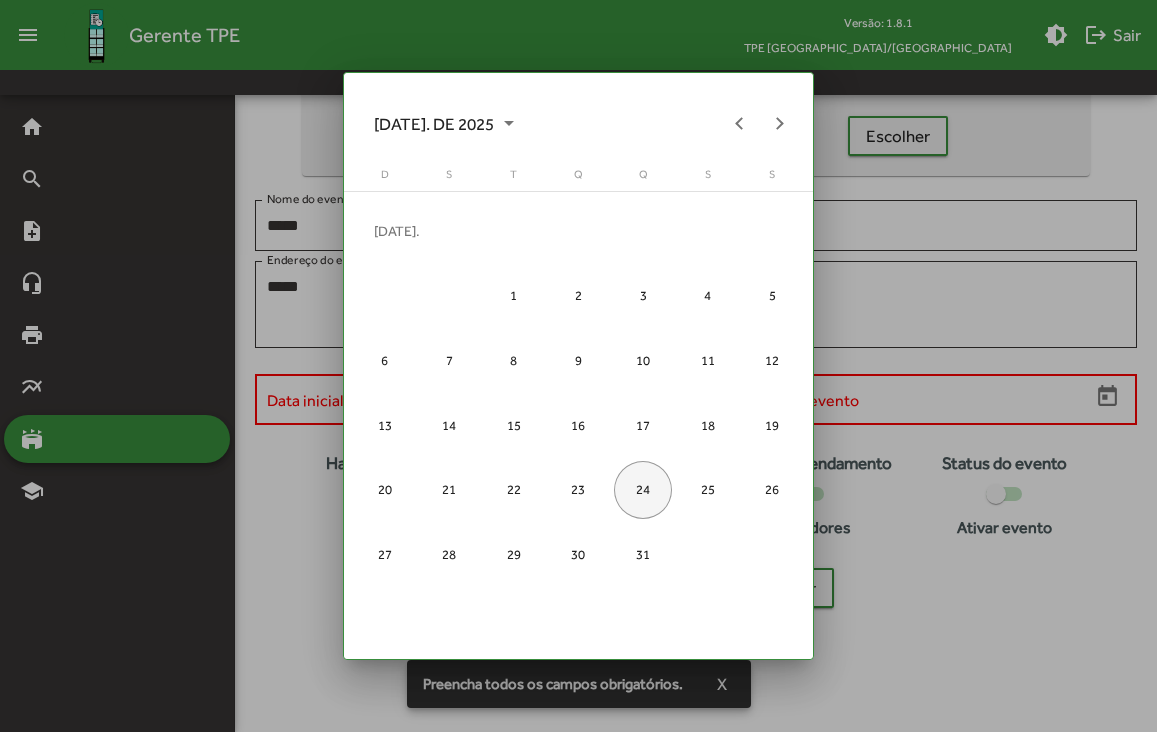 scroll, scrollTop: 0, scrollLeft: 0, axis: both 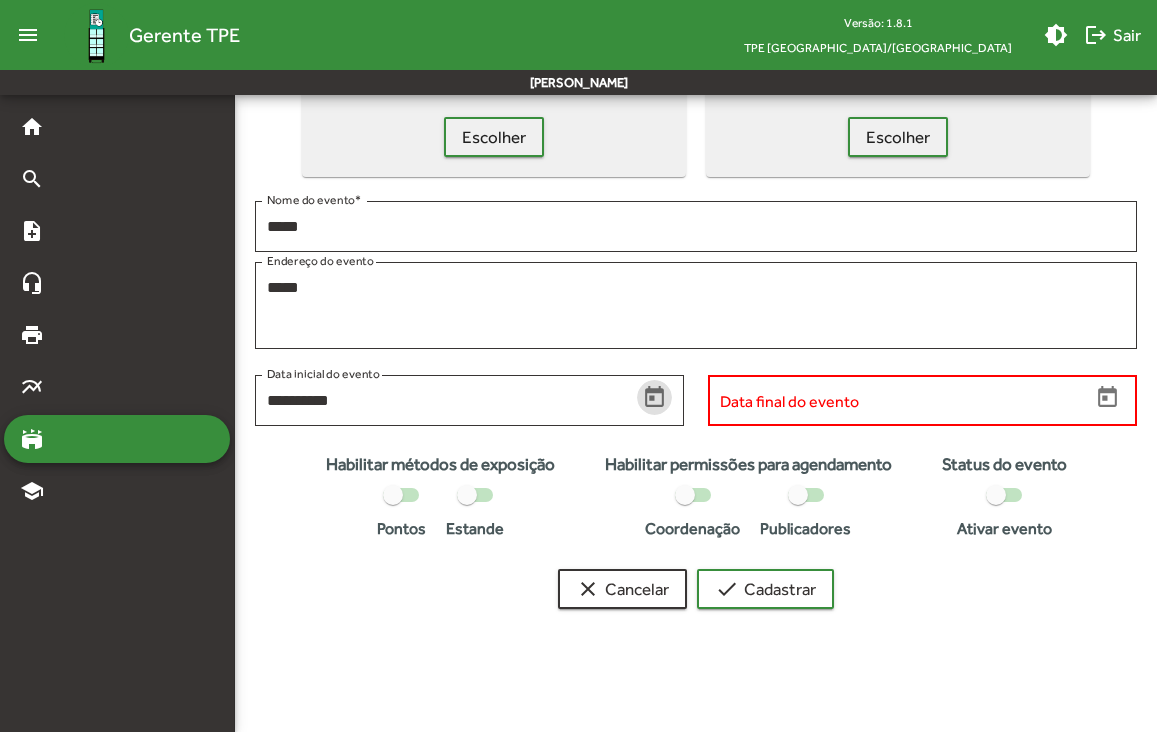 click on "Data final do evento" at bounding box center [905, 401] 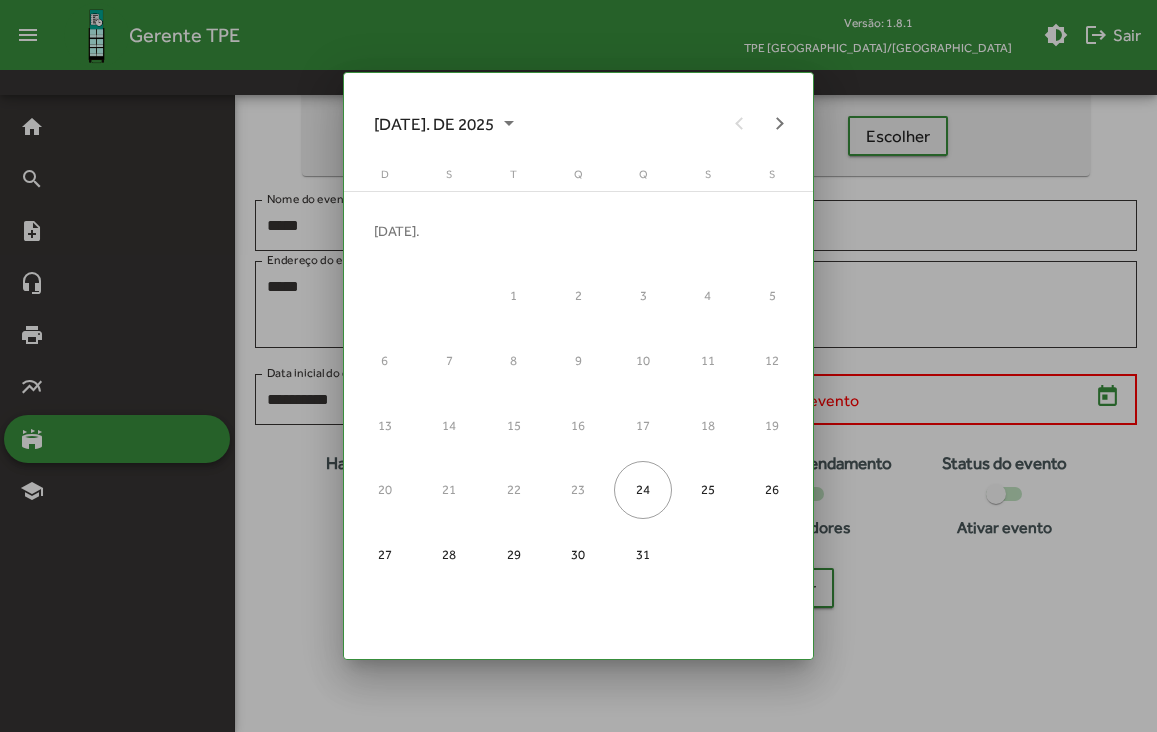 scroll, scrollTop: 0, scrollLeft: 0, axis: both 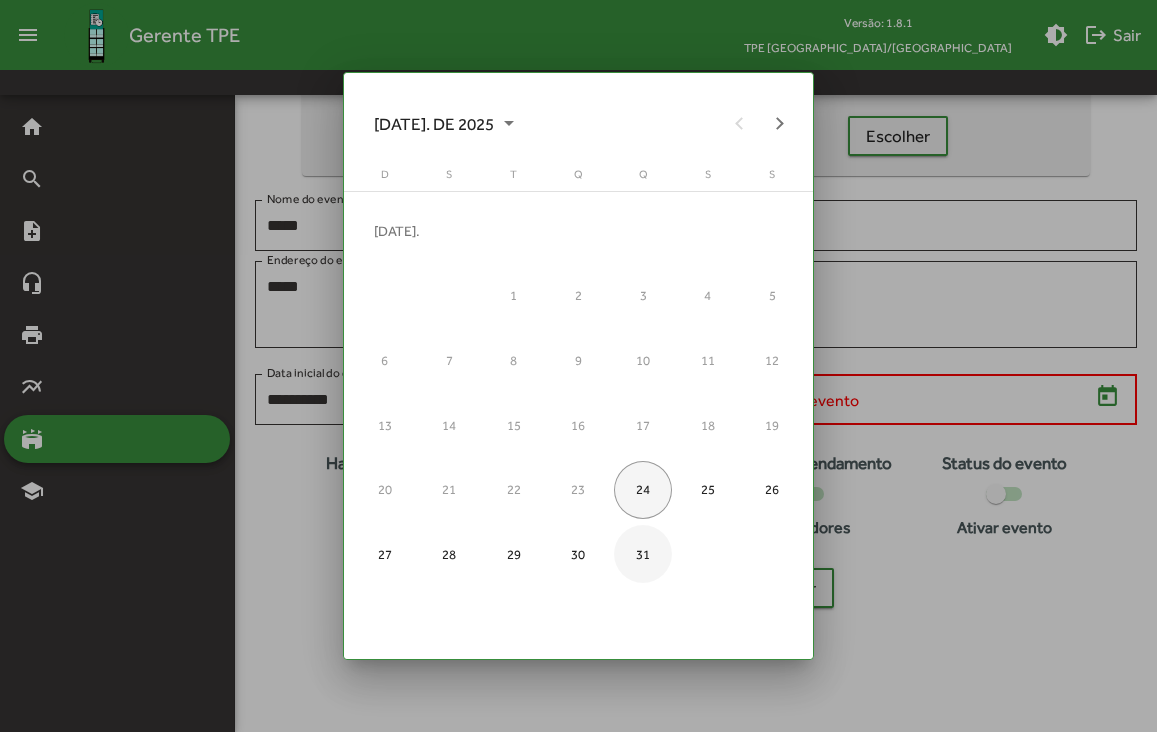 click on "31" at bounding box center [643, 554] 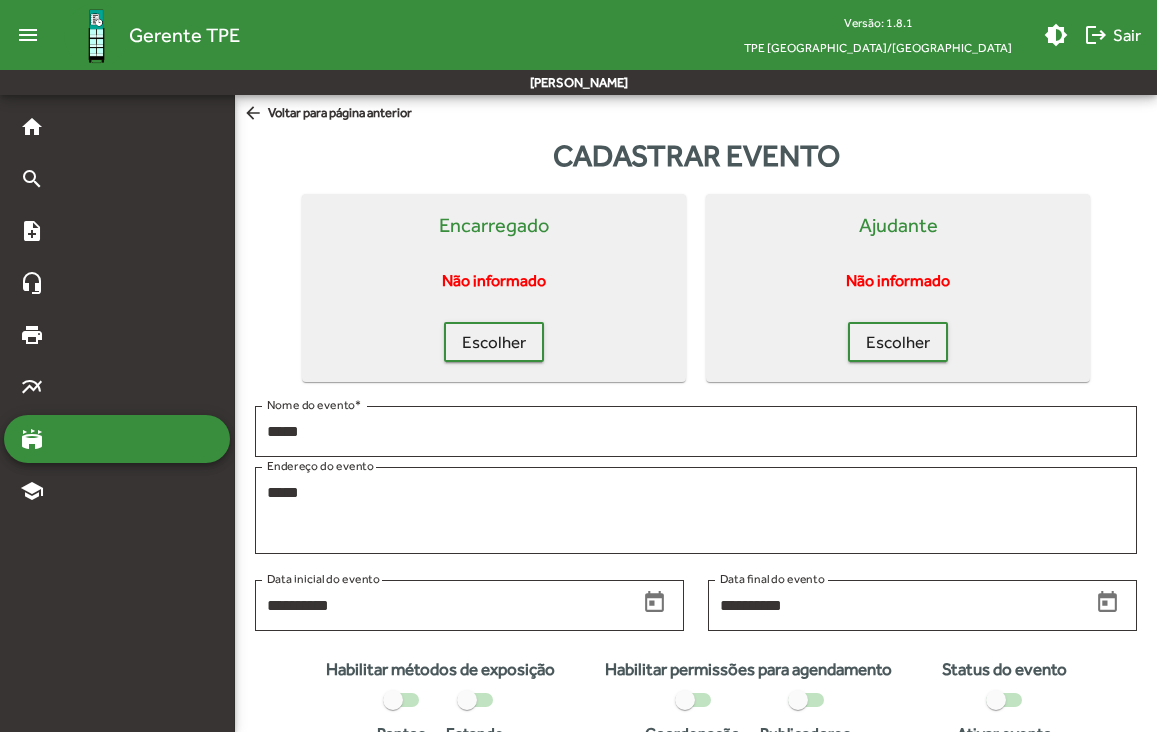 scroll, scrollTop: 206, scrollLeft: 0, axis: vertical 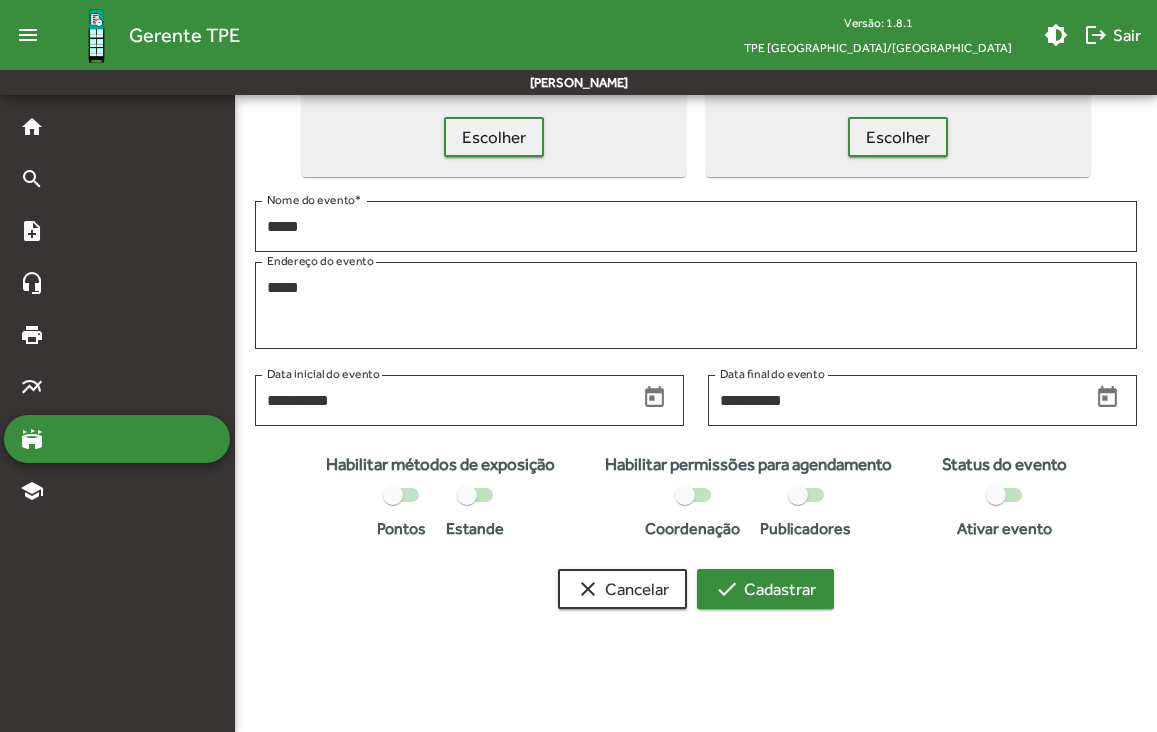 click on "check  Cadastrar" at bounding box center [765, 589] 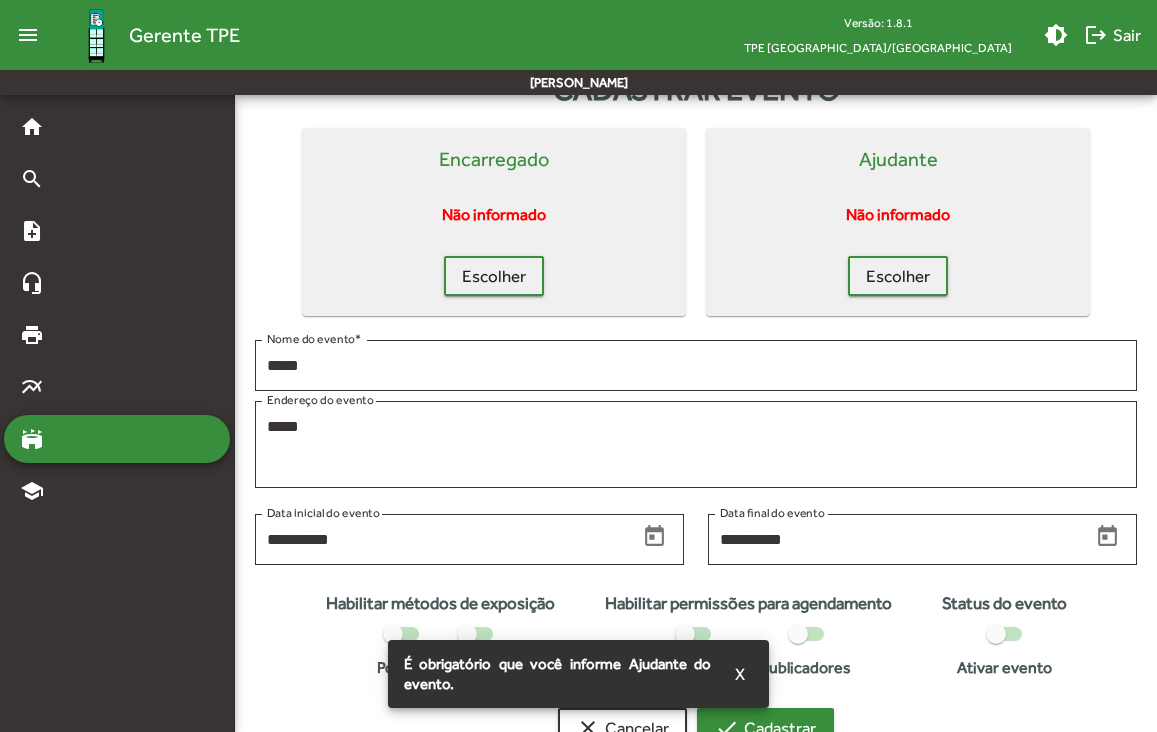 scroll, scrollTop: 0, scrollLeft: 0, axis: both 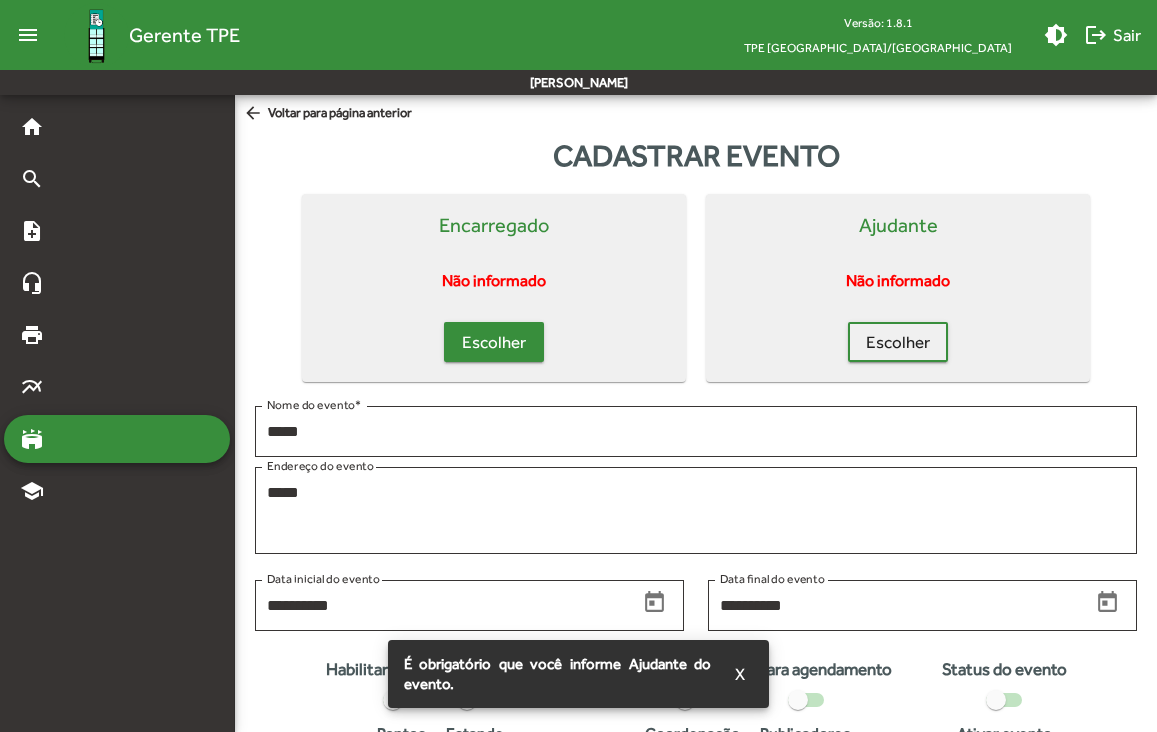 click on "Escolher" 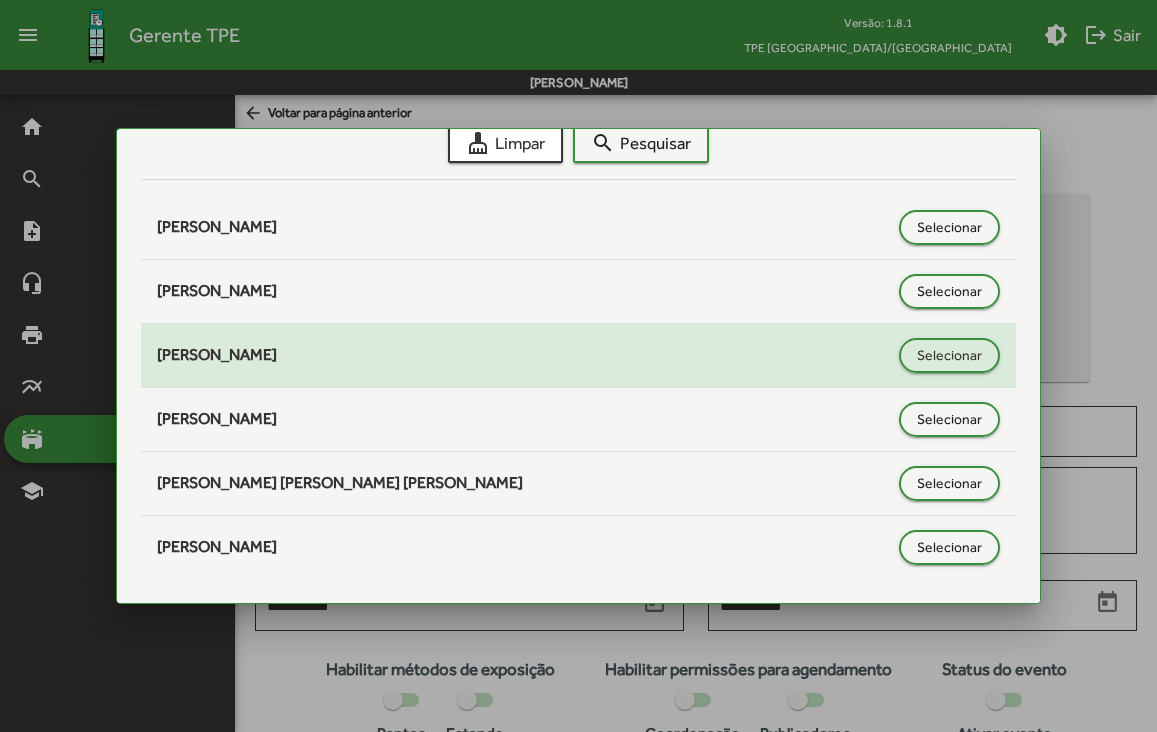 scroll, scrollTop: 0, scrollLeft: 0, axis: both 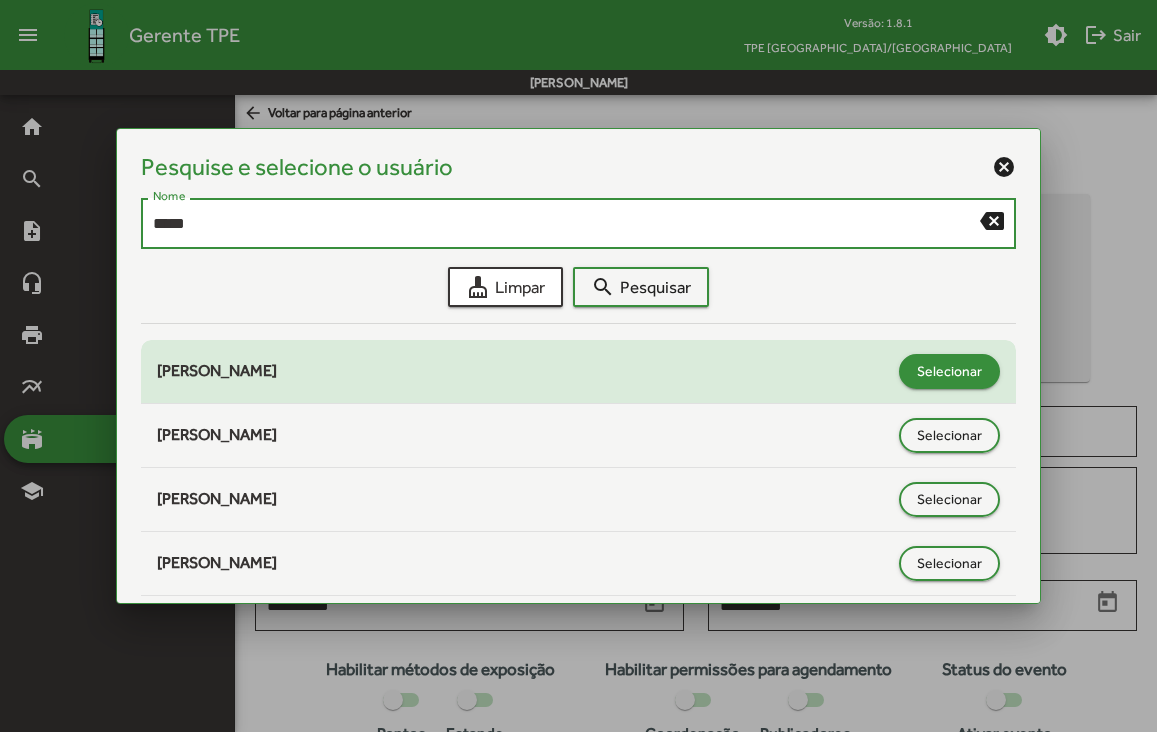 type on "*****" 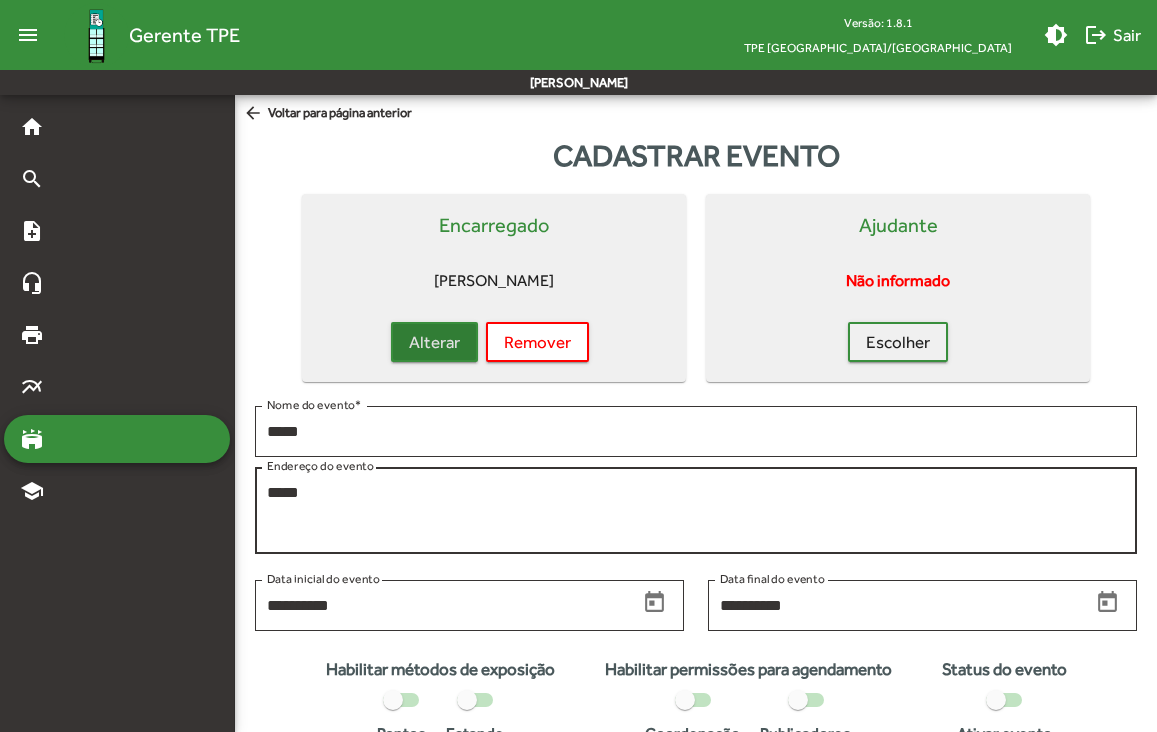 scroll, scrollTop: 206, scrollLeft: 0, axis: vertical 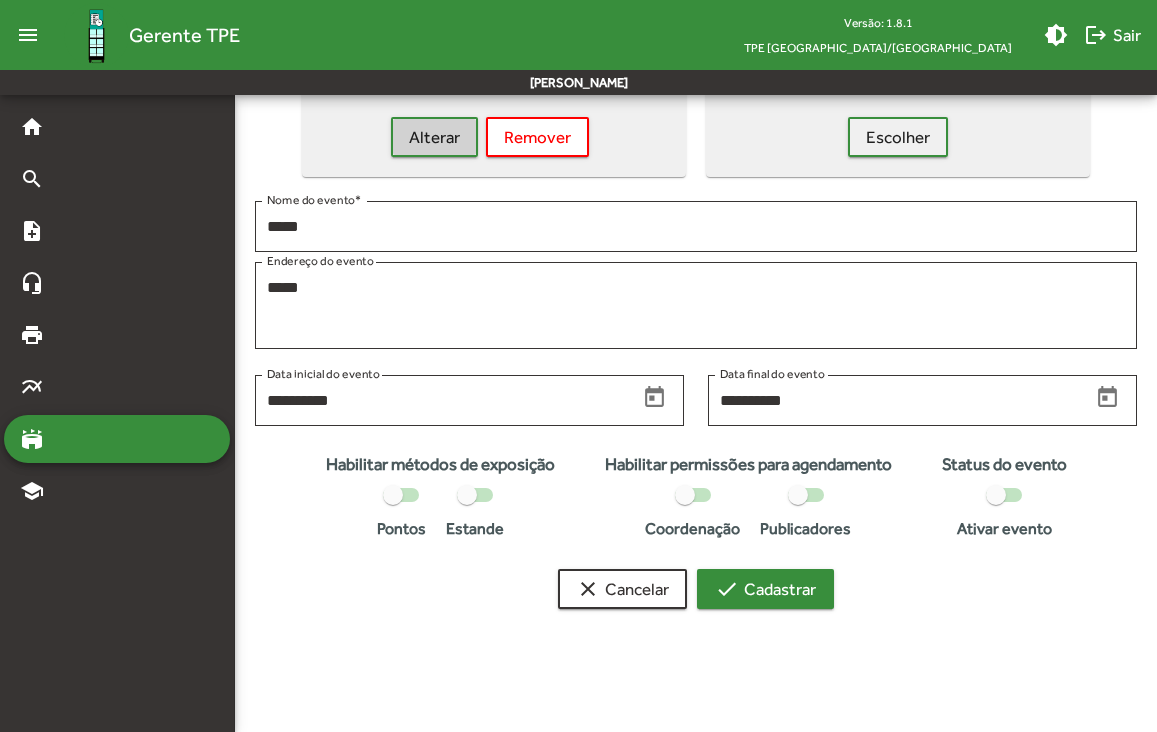 click on "check  Cadastrar" at bounding box center (765, 589) 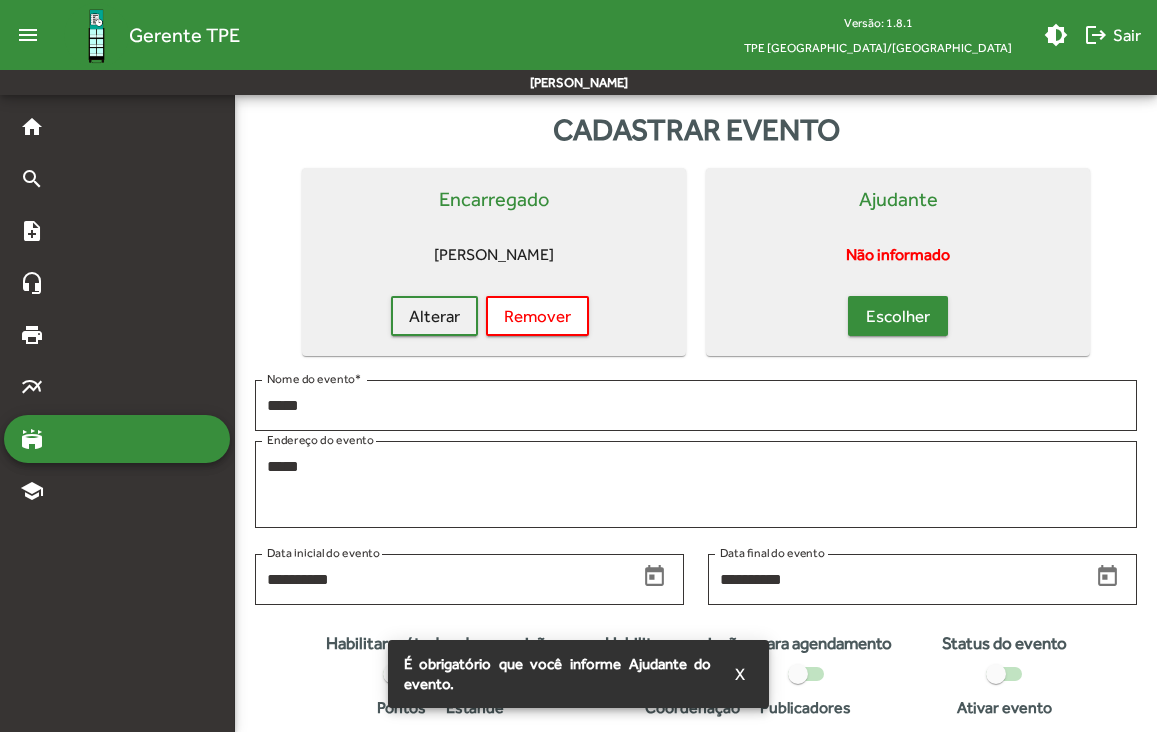 scroll, scrollTop: 0, scrollLeft: 0, axis: both 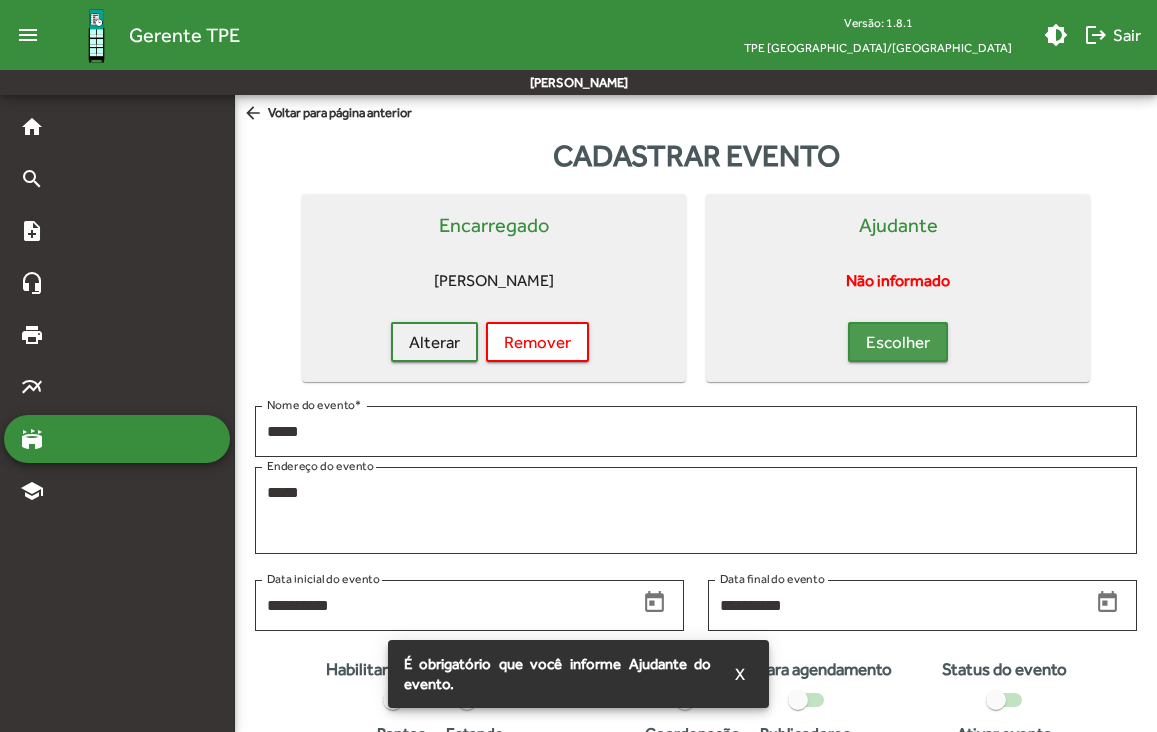 click on "Escolher" 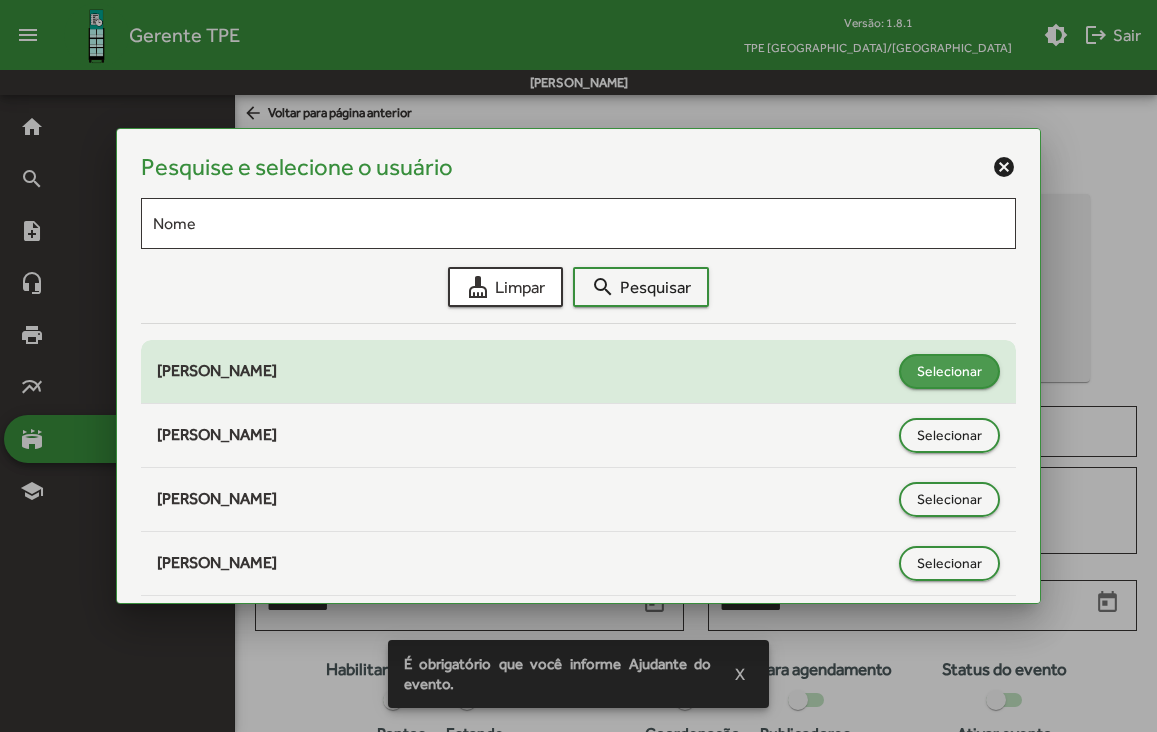 click on "Selecionar" 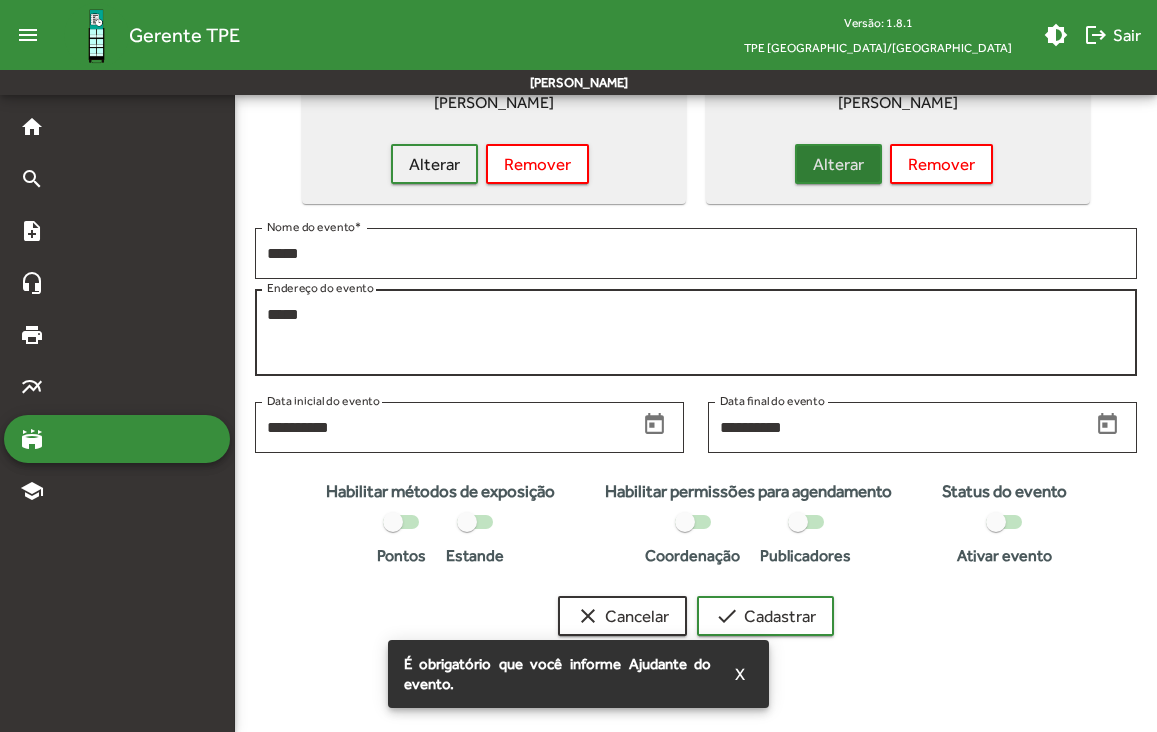 scroll, scrollTop: 206, scrollLeft: 0, axis: vertical 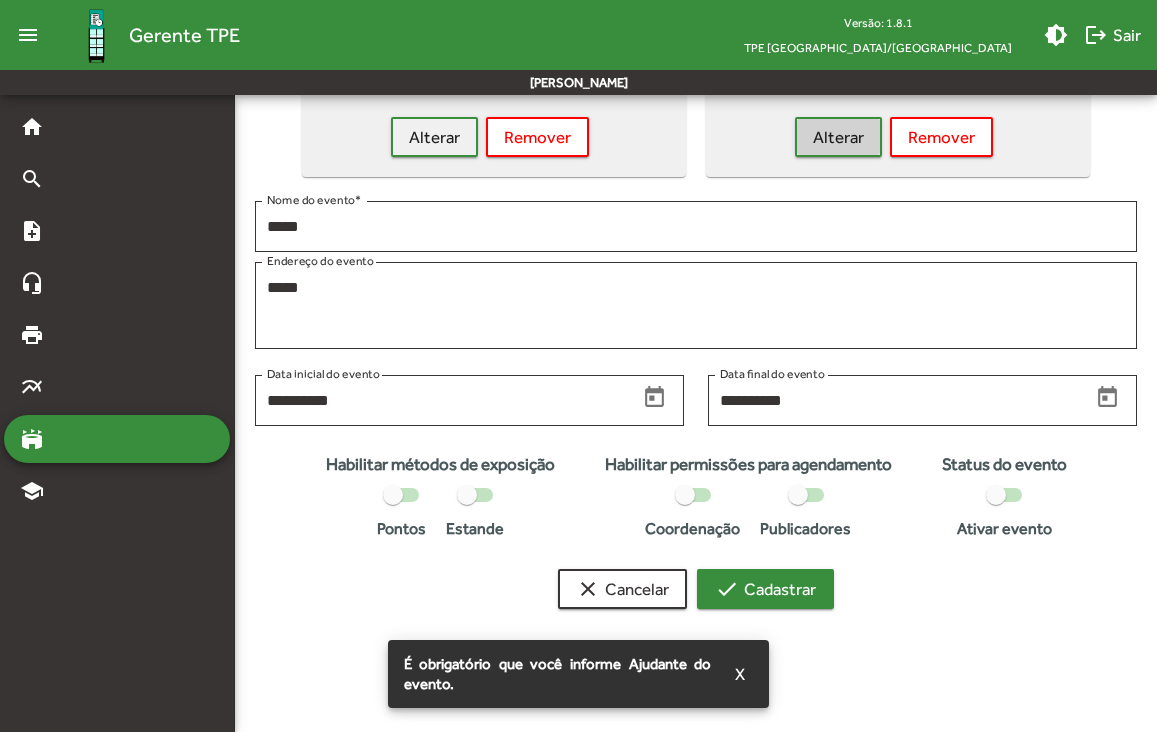 click on "check  Cadastrar" at bounding box center (765, 589) 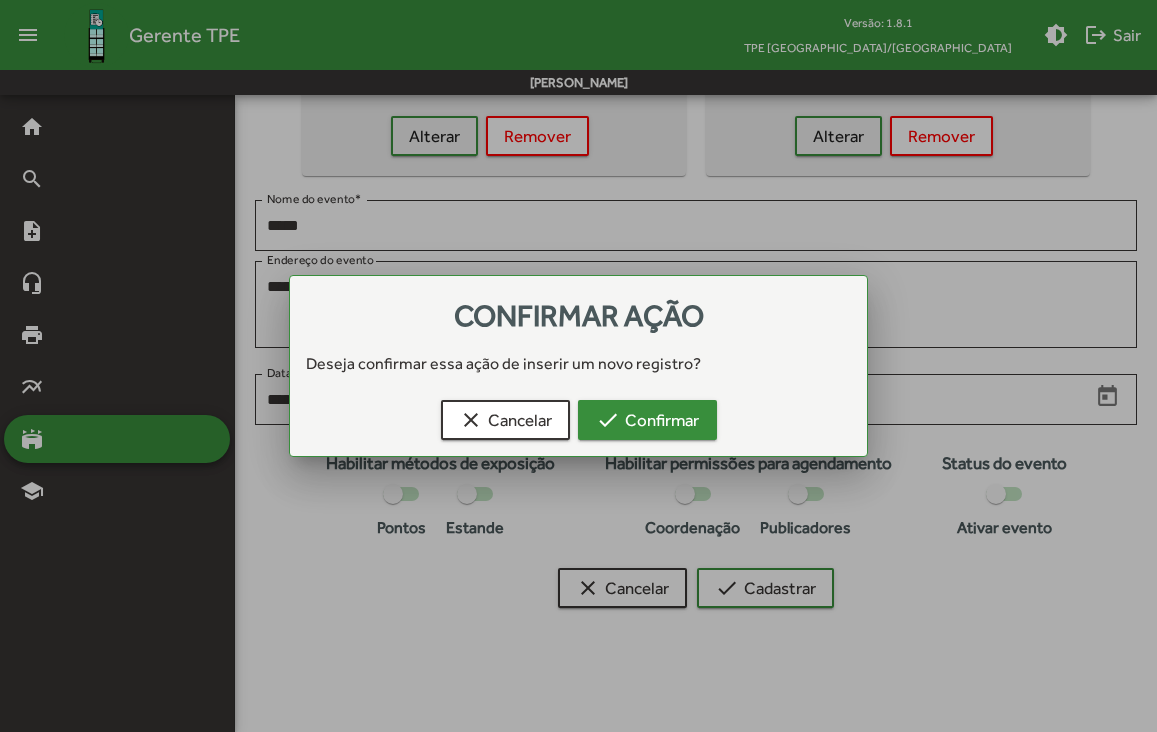 click on "check  Confirmar" at bounding box center (647, 420) 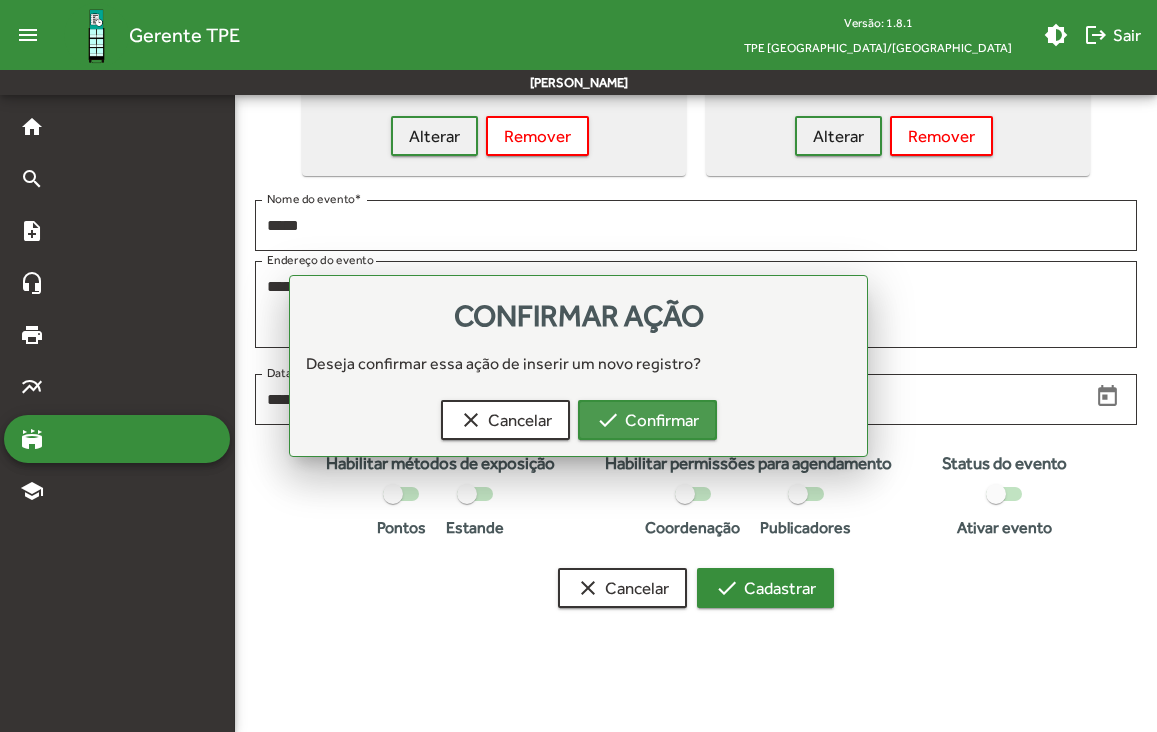 scroll, scrollTop: 206, scrollLeft: 0, axis: vertical 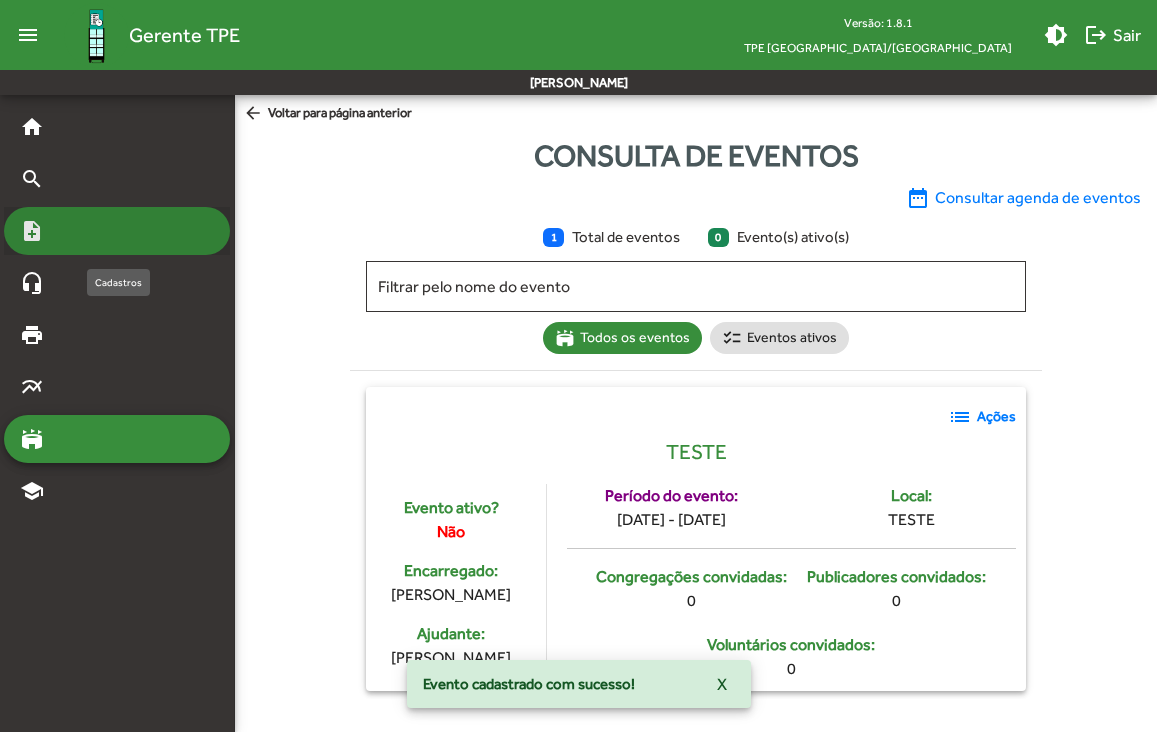 click on "note_add" at bounding box center [117, 231] 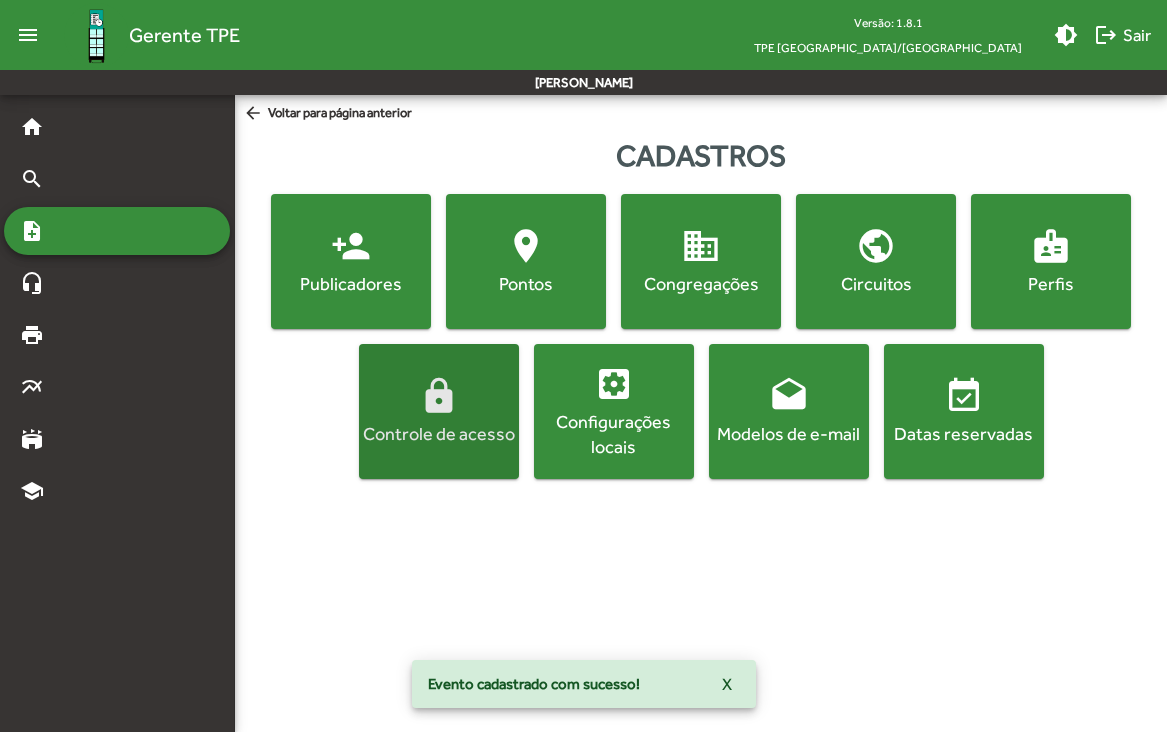 click on "Controle de acesso" 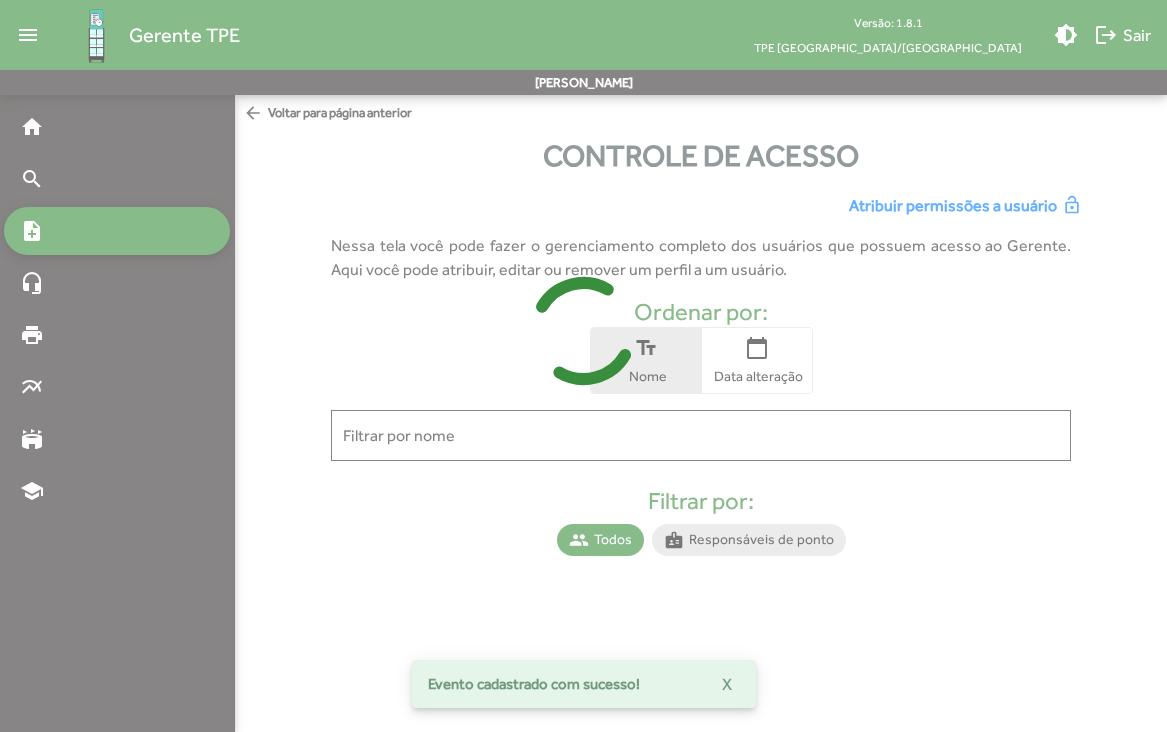 click at bounding box center (583, 366) 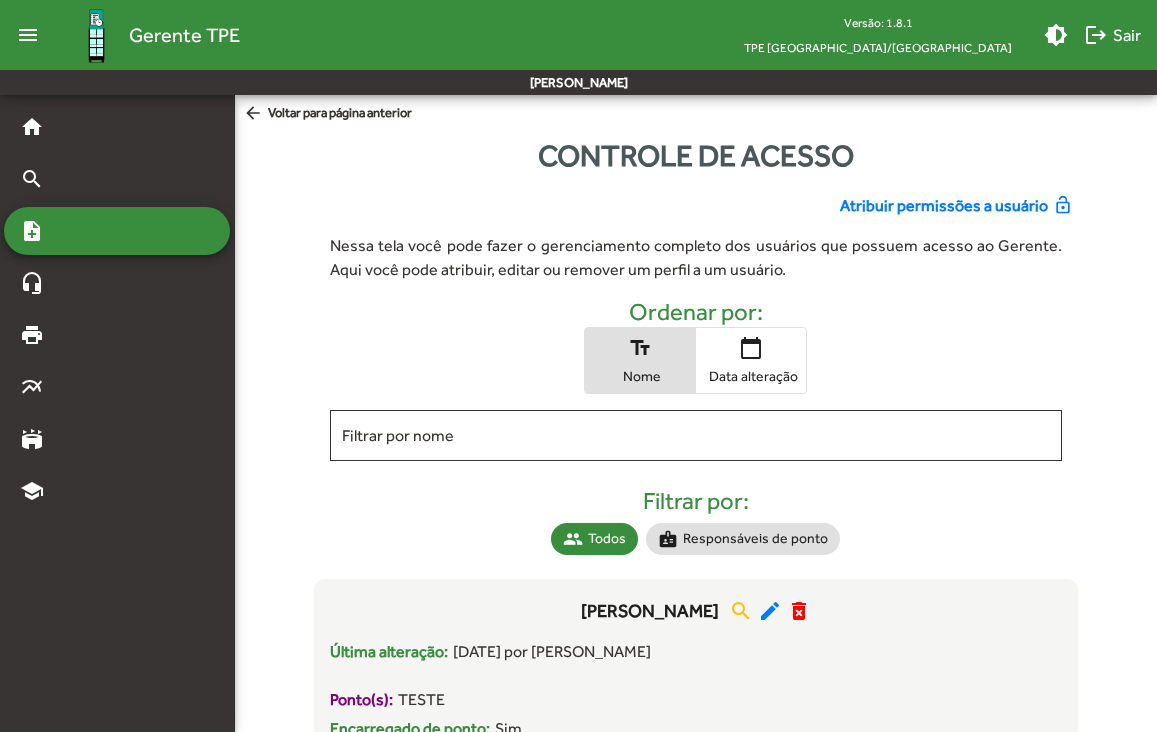 click on "Atribuir permissões a usuário" 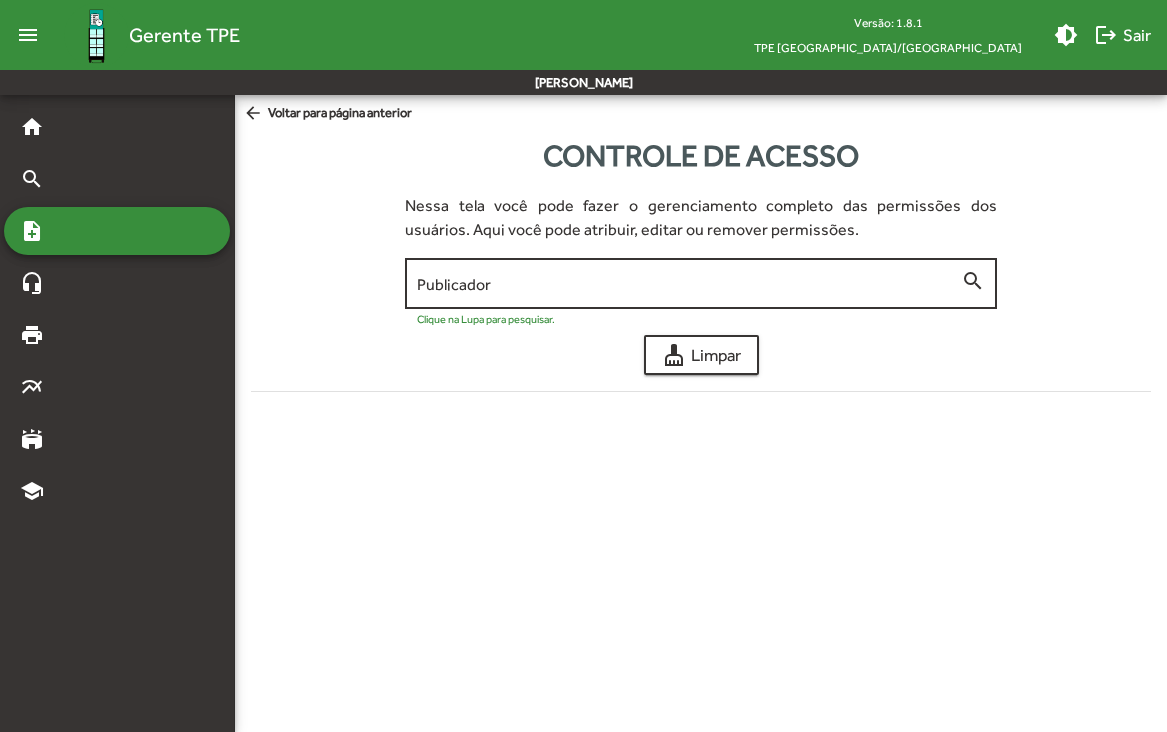 click on "Publicador" at bounding box center (689, 284) 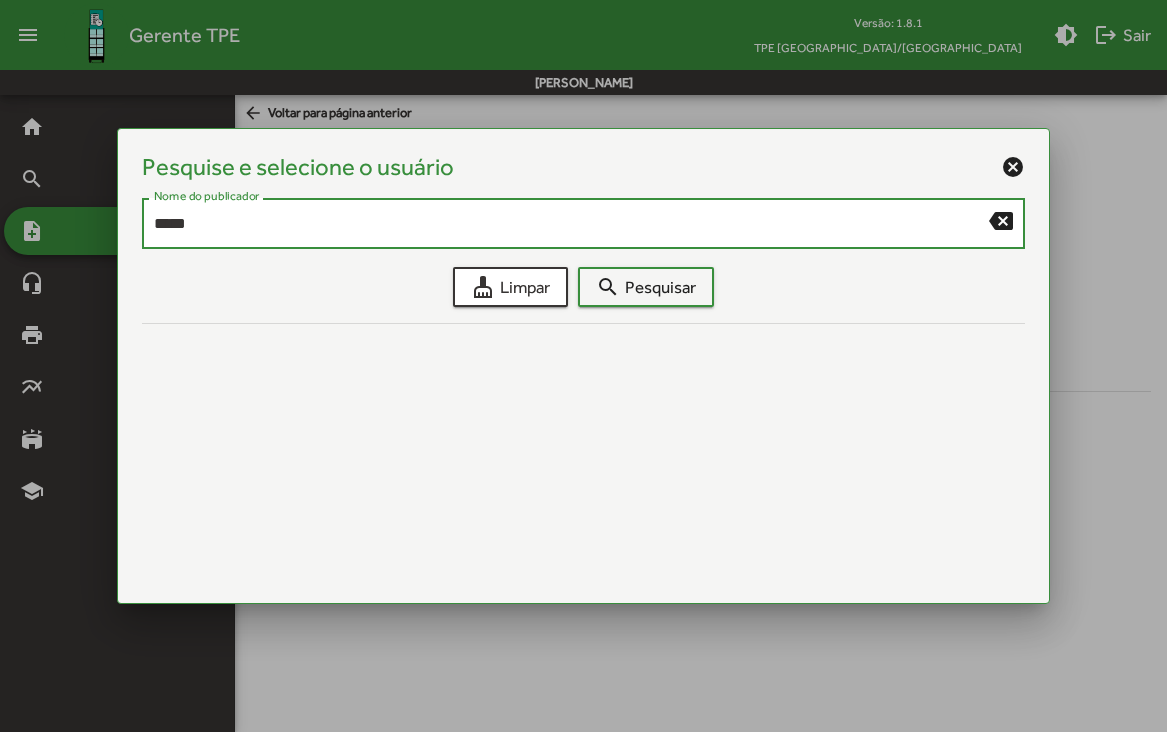 type on "*****" 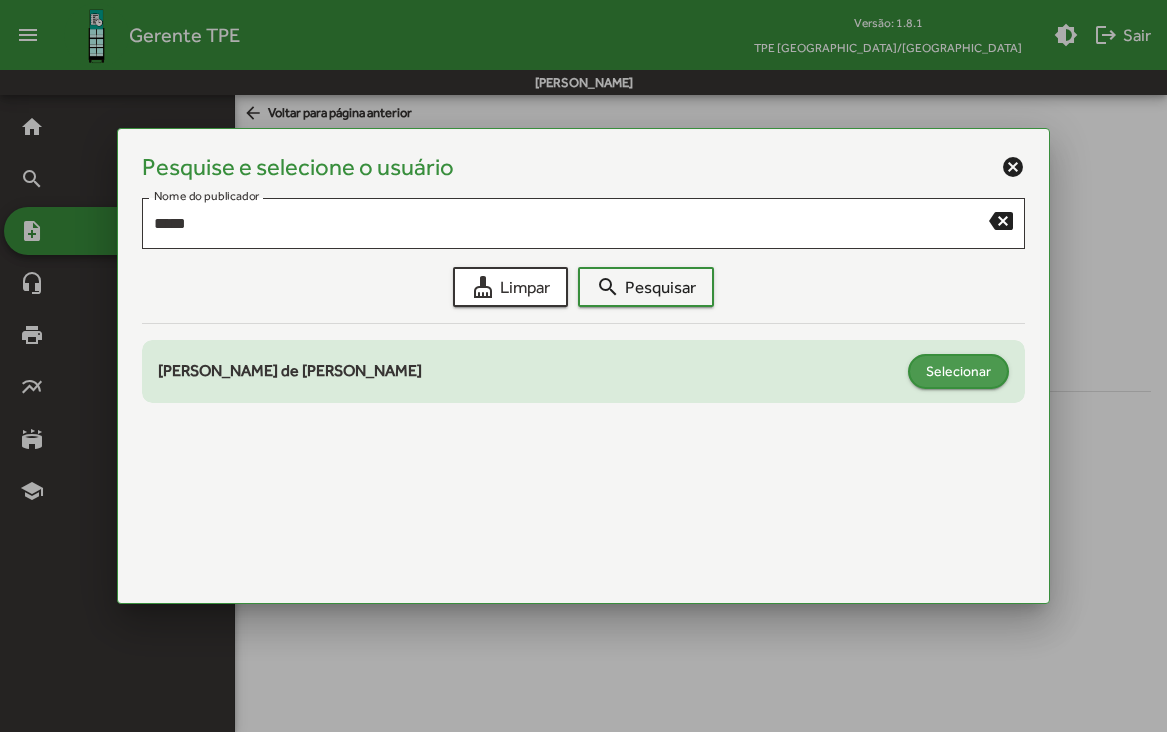 click on "Selecionar" 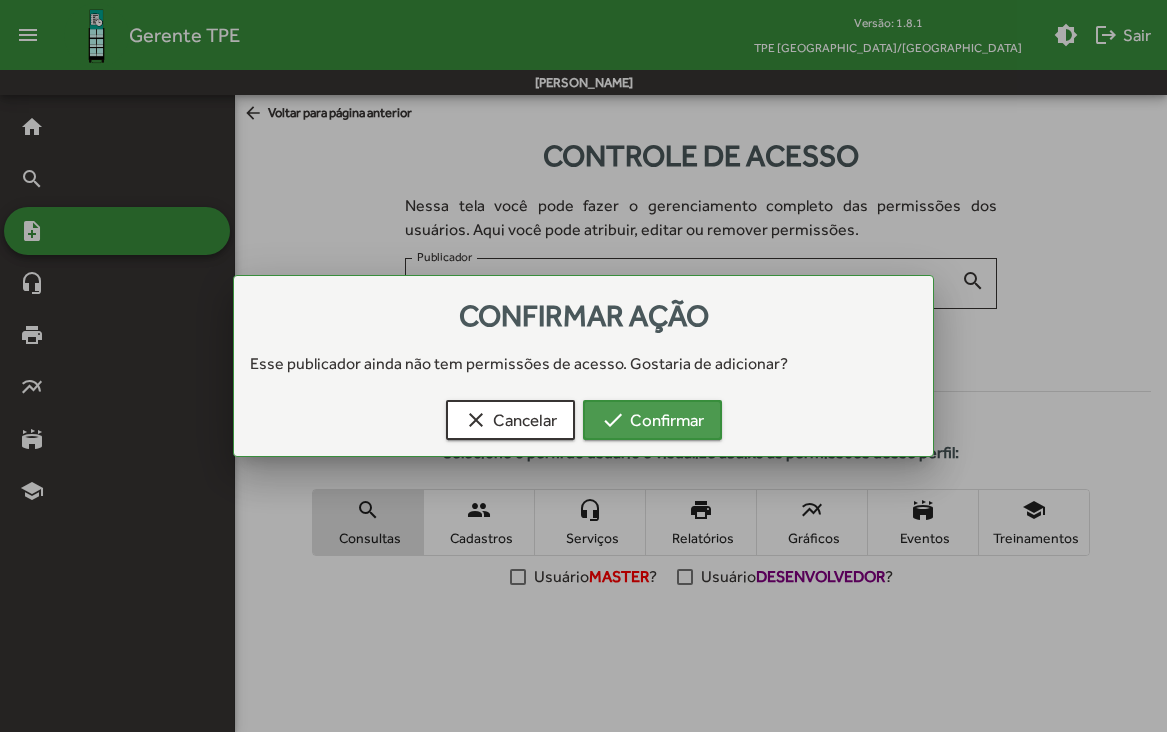 click on "check  Confirmar" at bounding box center [652, 420] 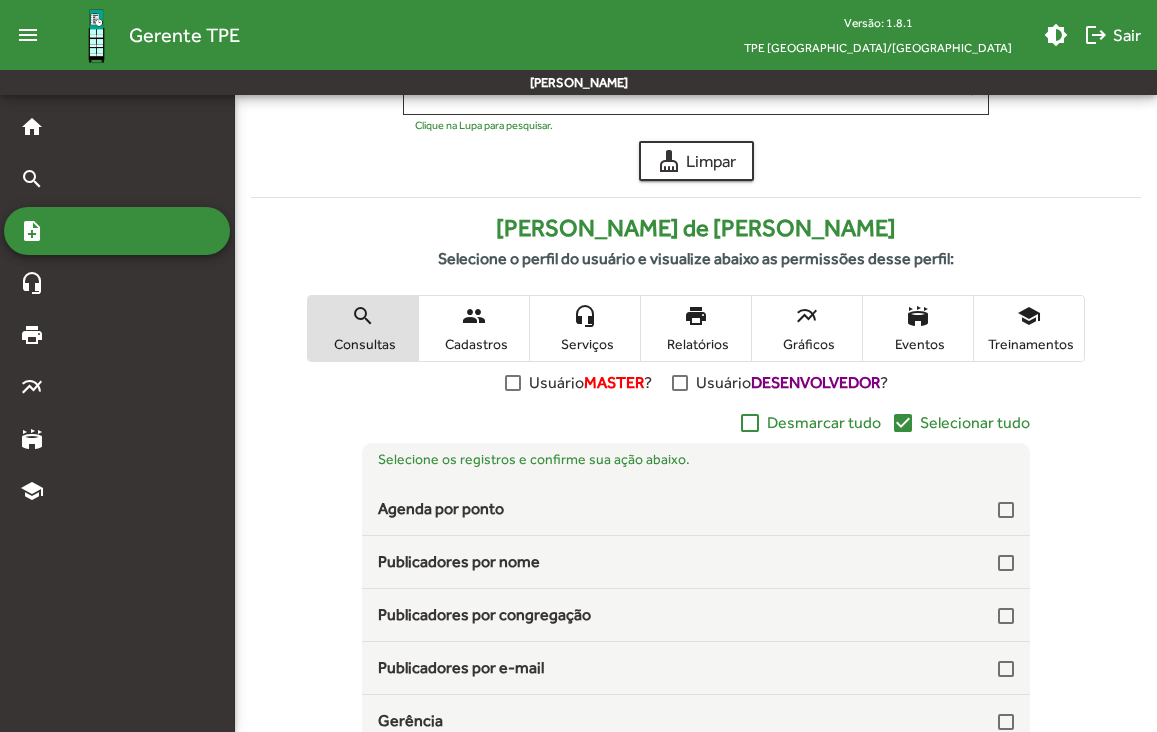scroll, scrollTop: 196, scrollLeft: 0, axis: vertical 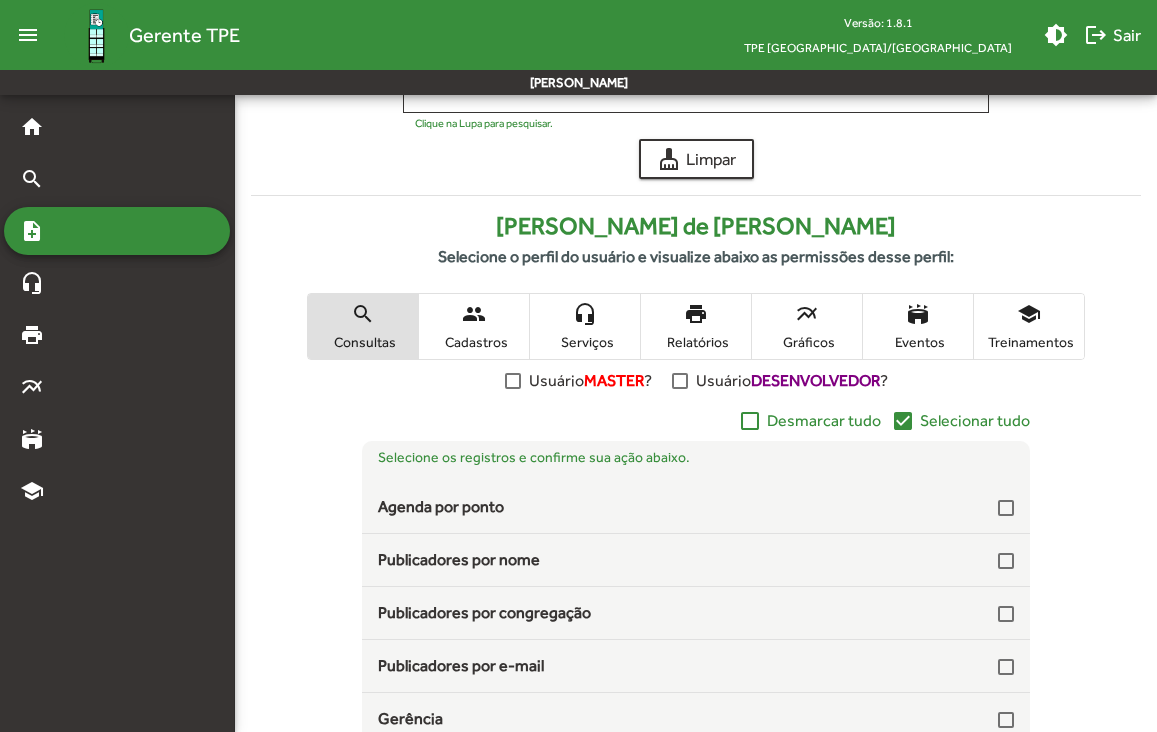 click on "check_box" 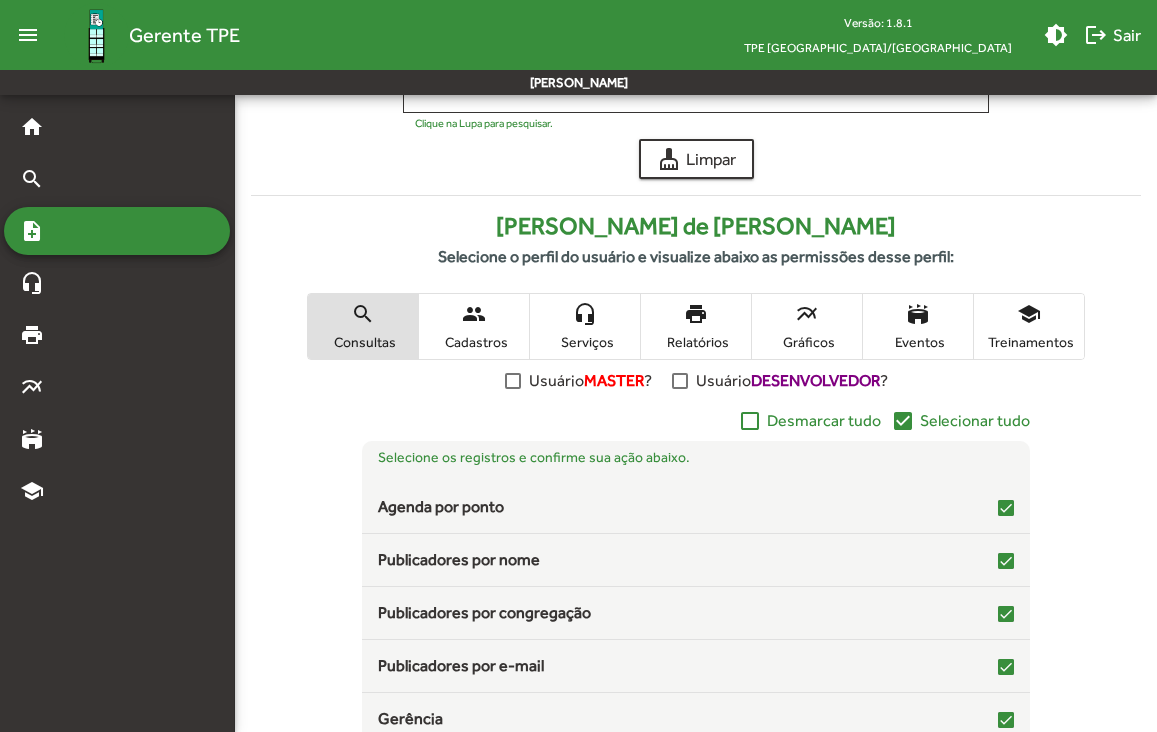 click on "people Cadastros" at bounding box center [474, 326] 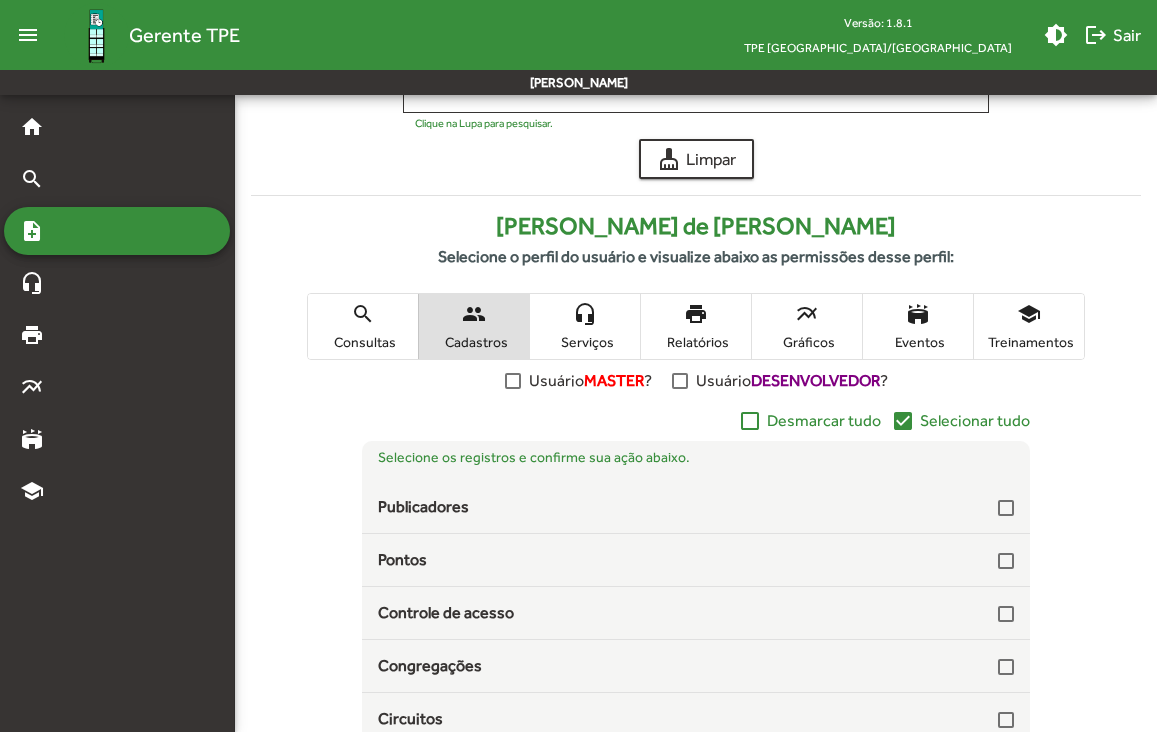 click on "check_box" 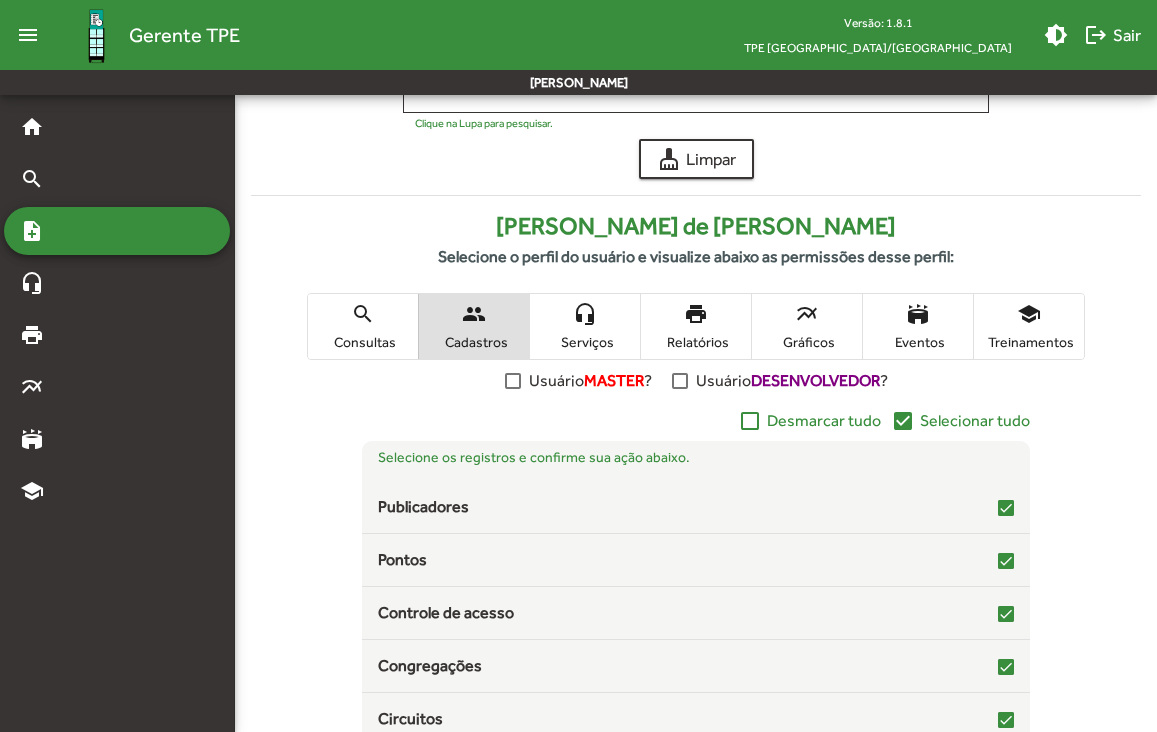 click on "Serviços" at bounding box center [585, 342] 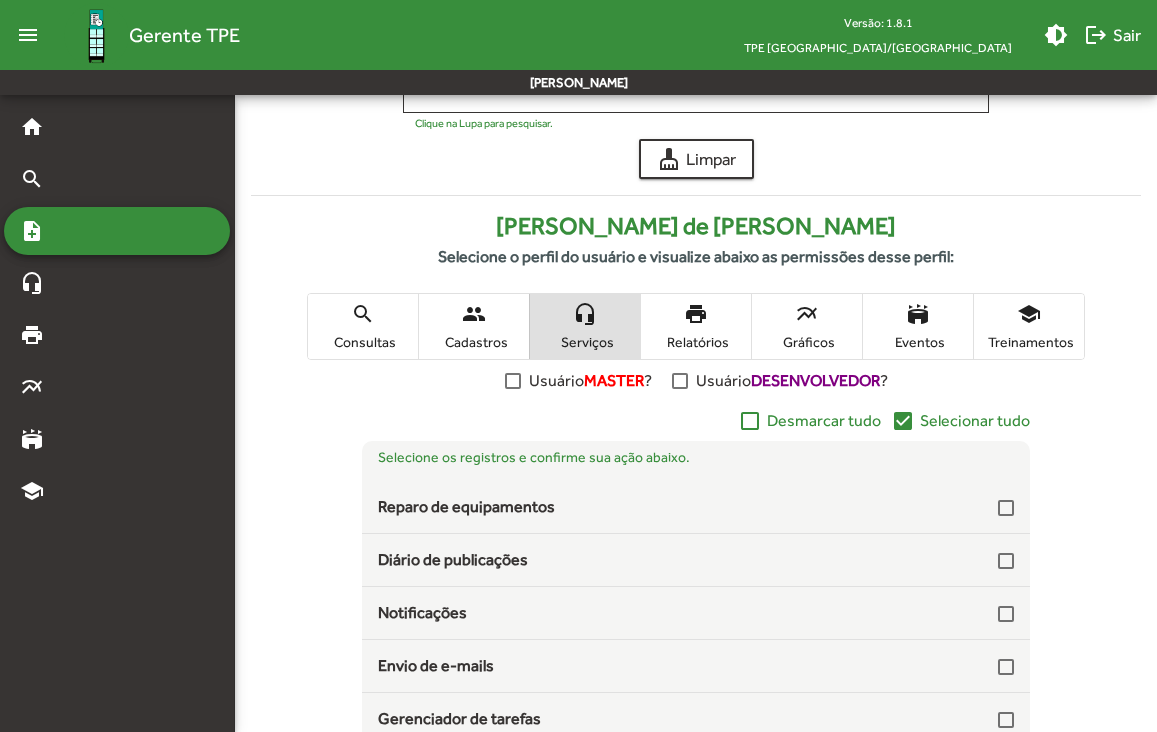 click on "check_box" 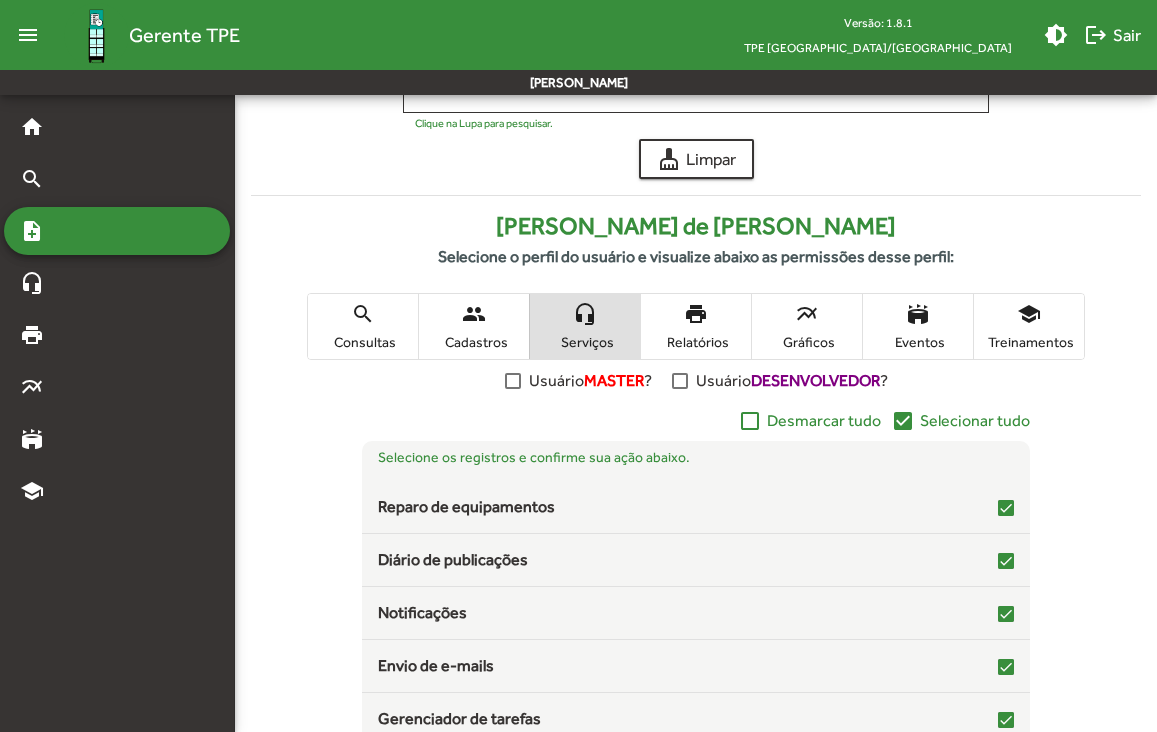 click on "print" at bounding box center [696, 314] 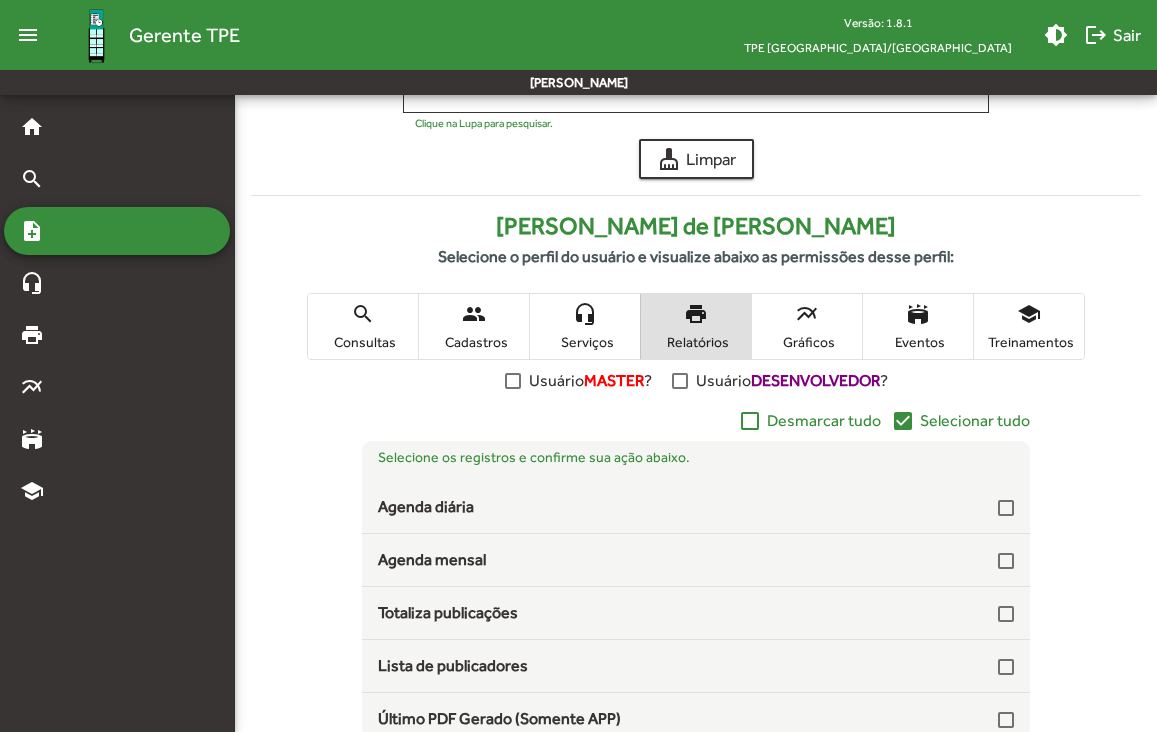 click on "check_box" 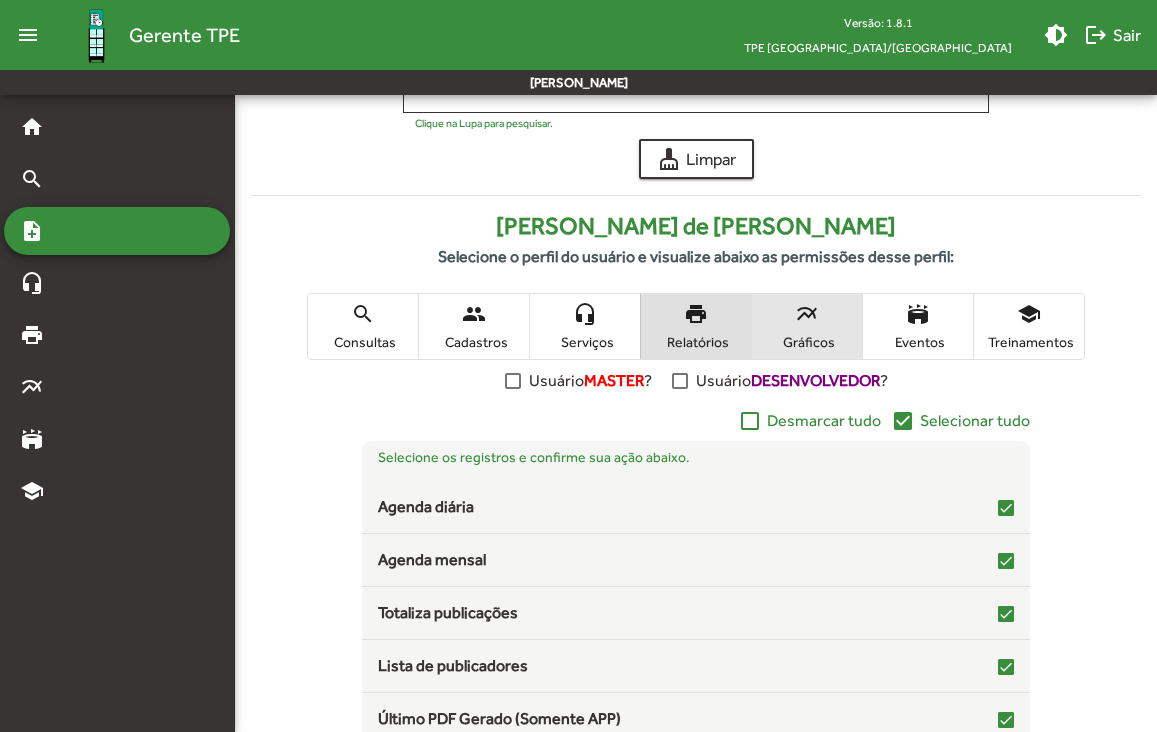 click on "Gráficos" at bounding box center (807, 342) 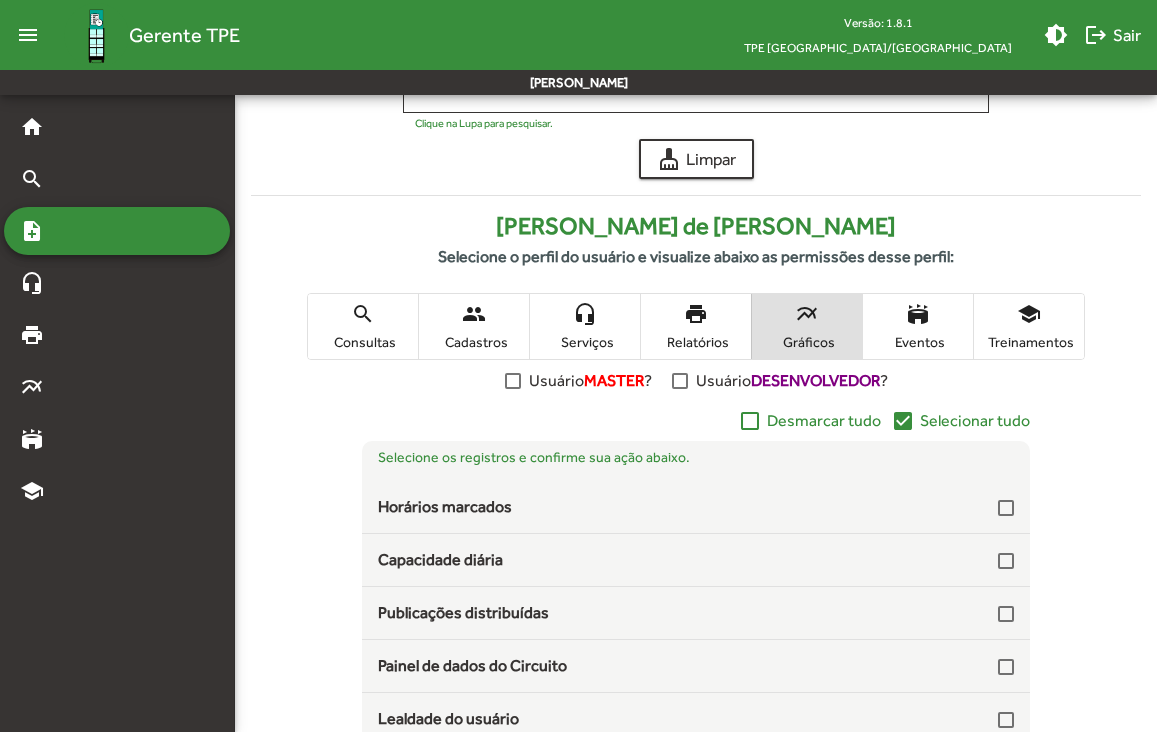 click on "check_box" 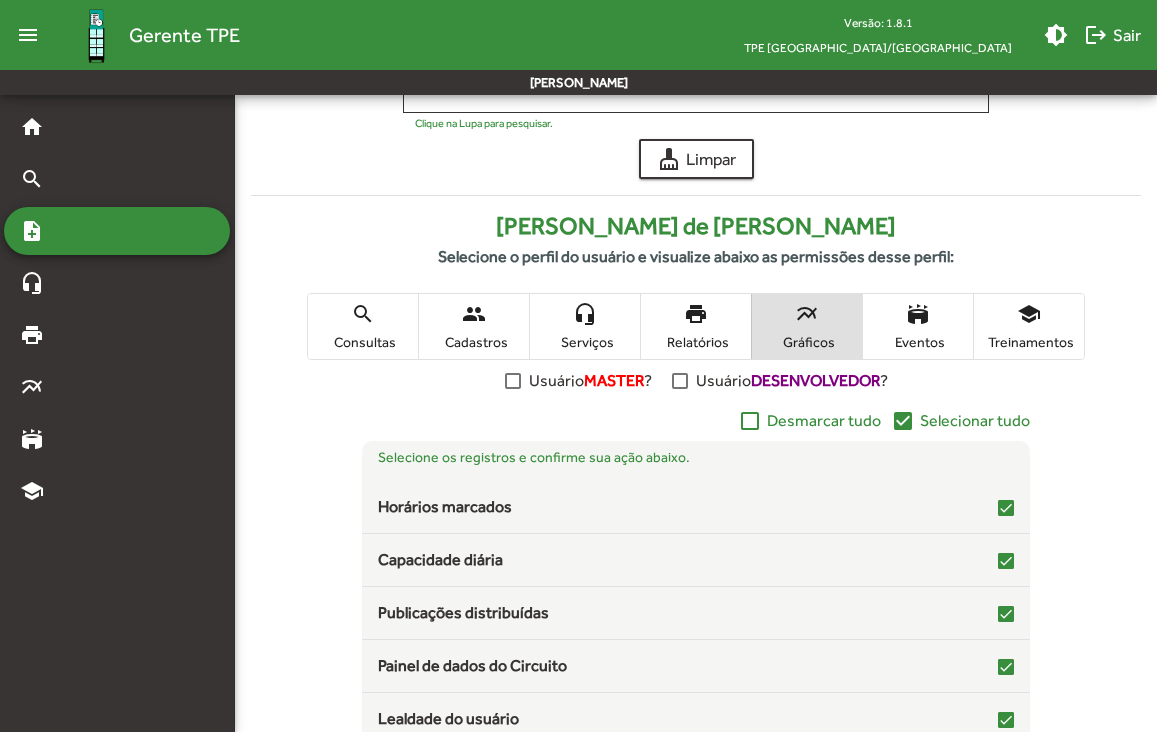 click on "stadium Eventos" at bounding box center (918, 326) 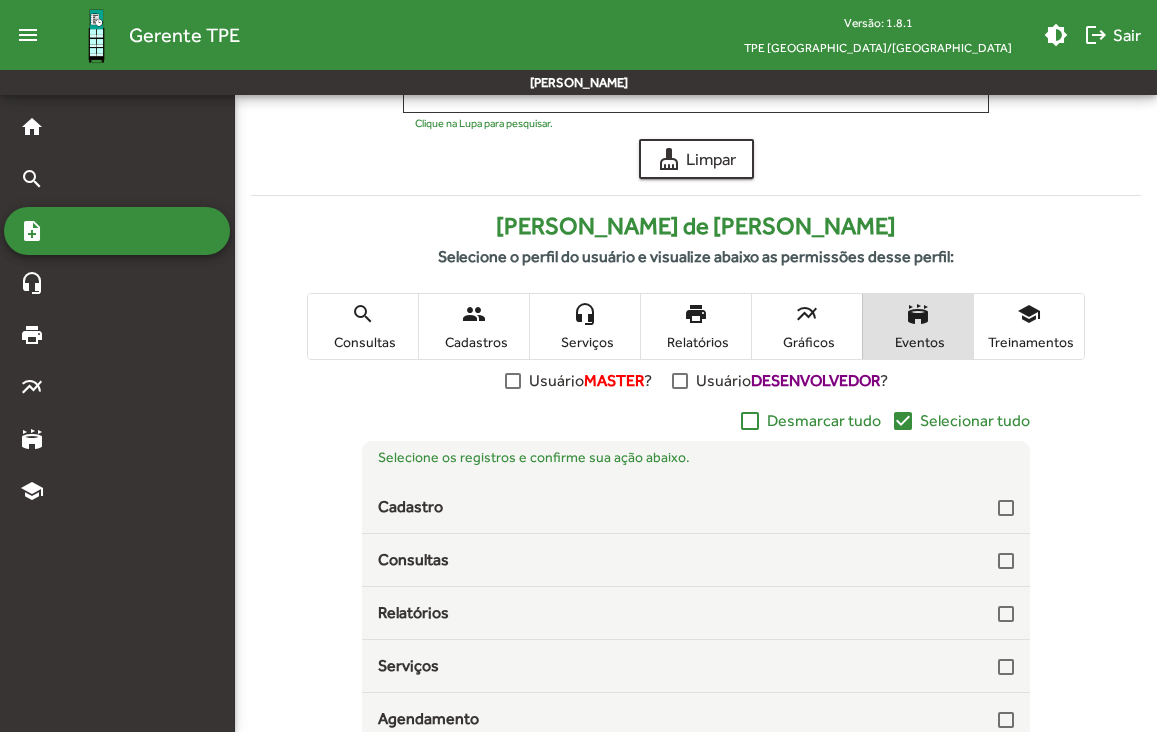 click on "check_box" 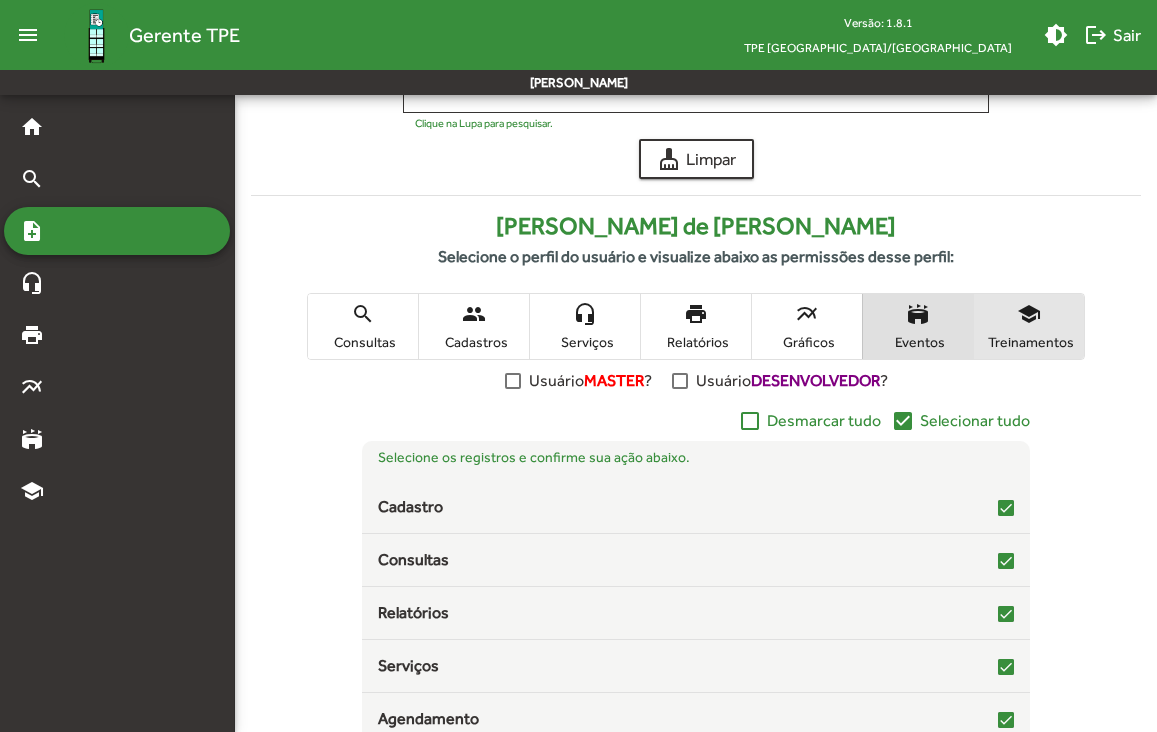 click on "Treinamentos" at bounding box center (1029, 342) 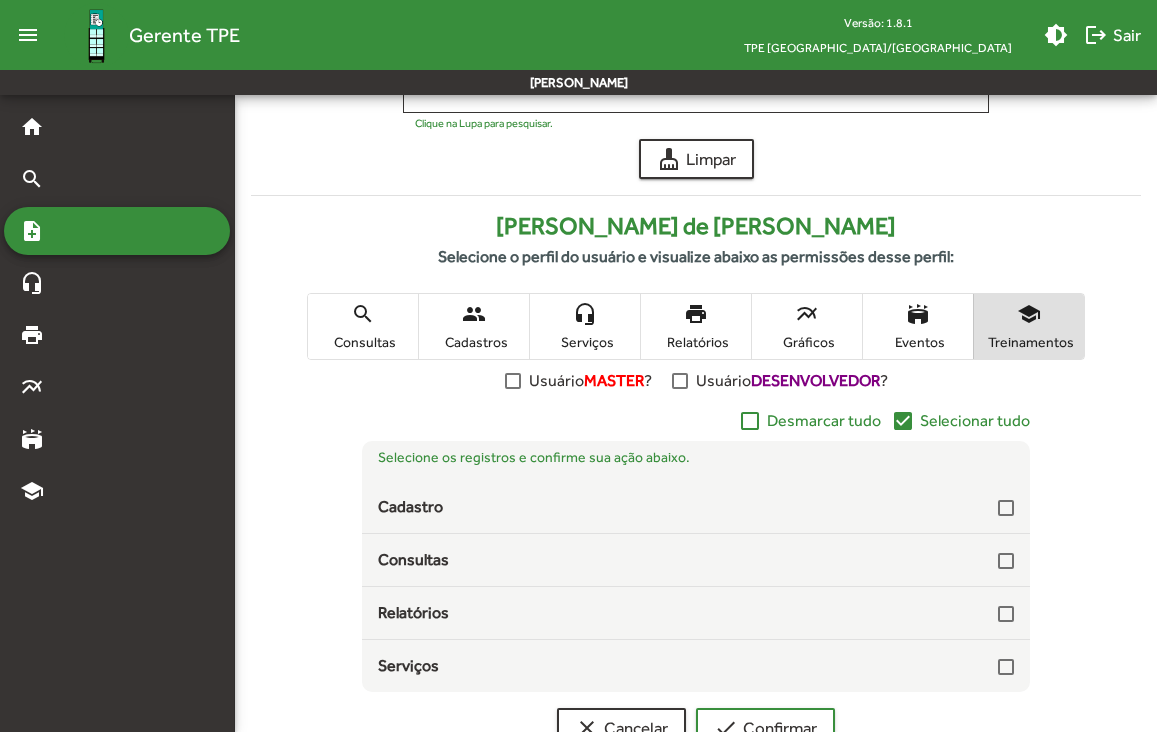 click on "check_box" 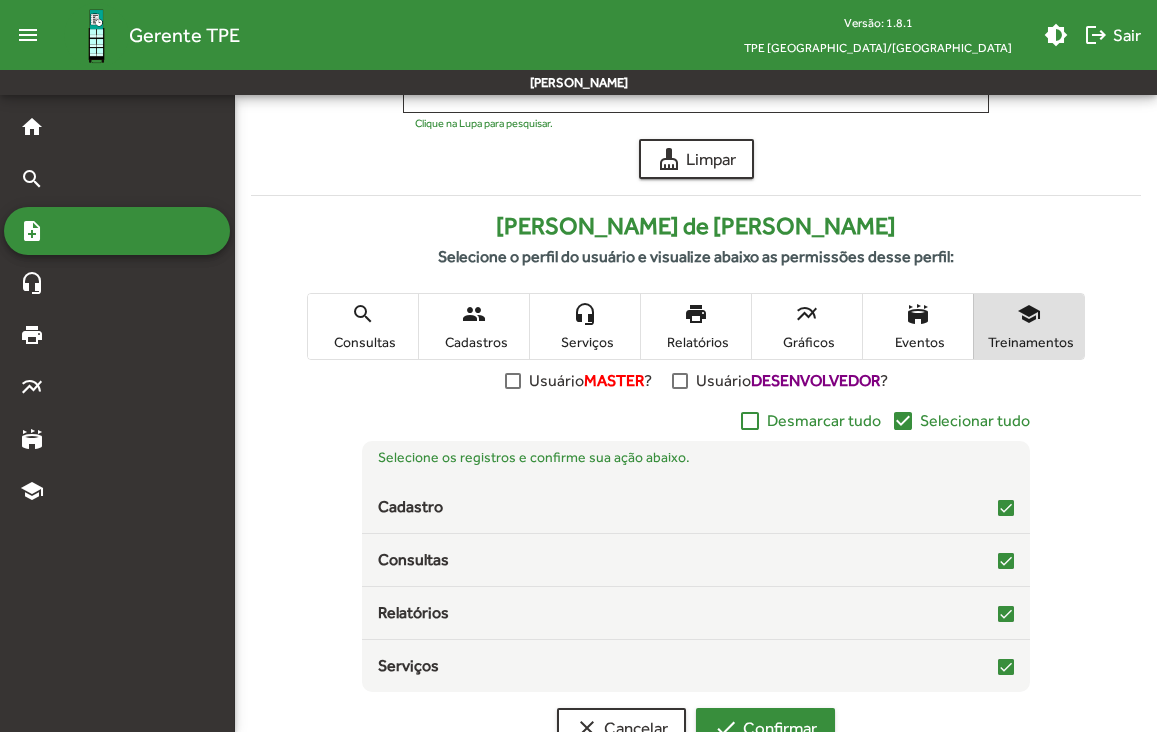 click on "check  Confirmar" 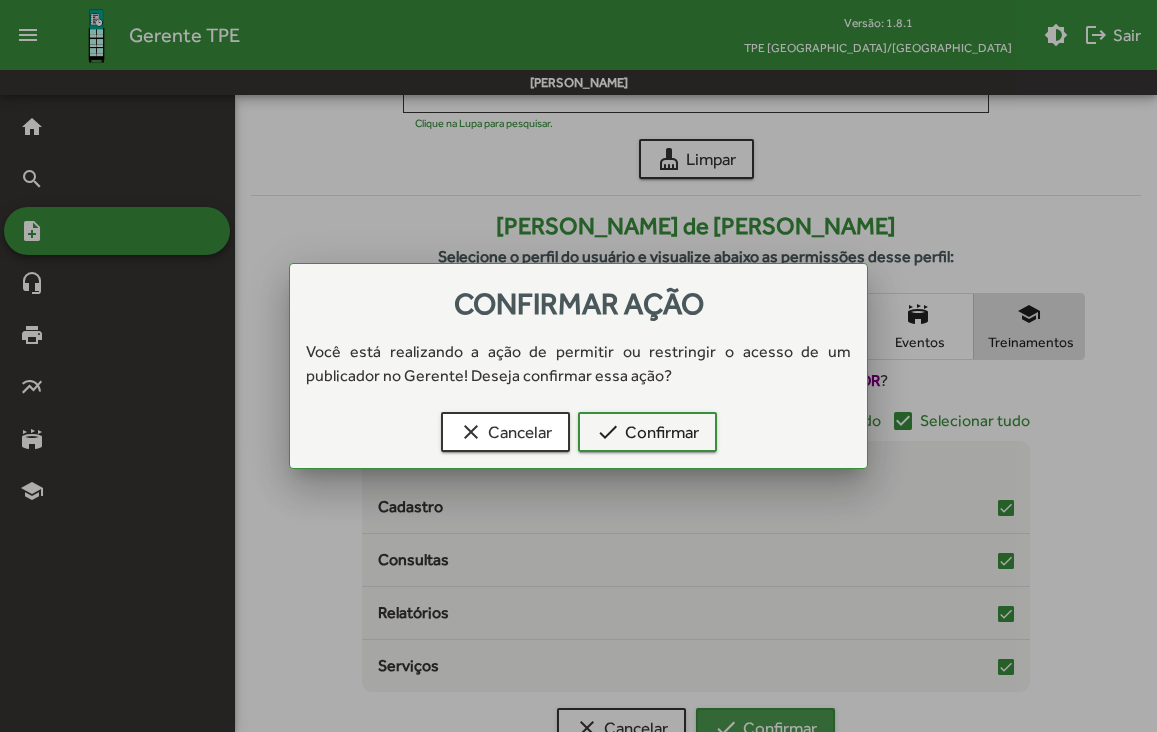 scroll, scrollTop: 0, scrollLeft: 0, axis: both 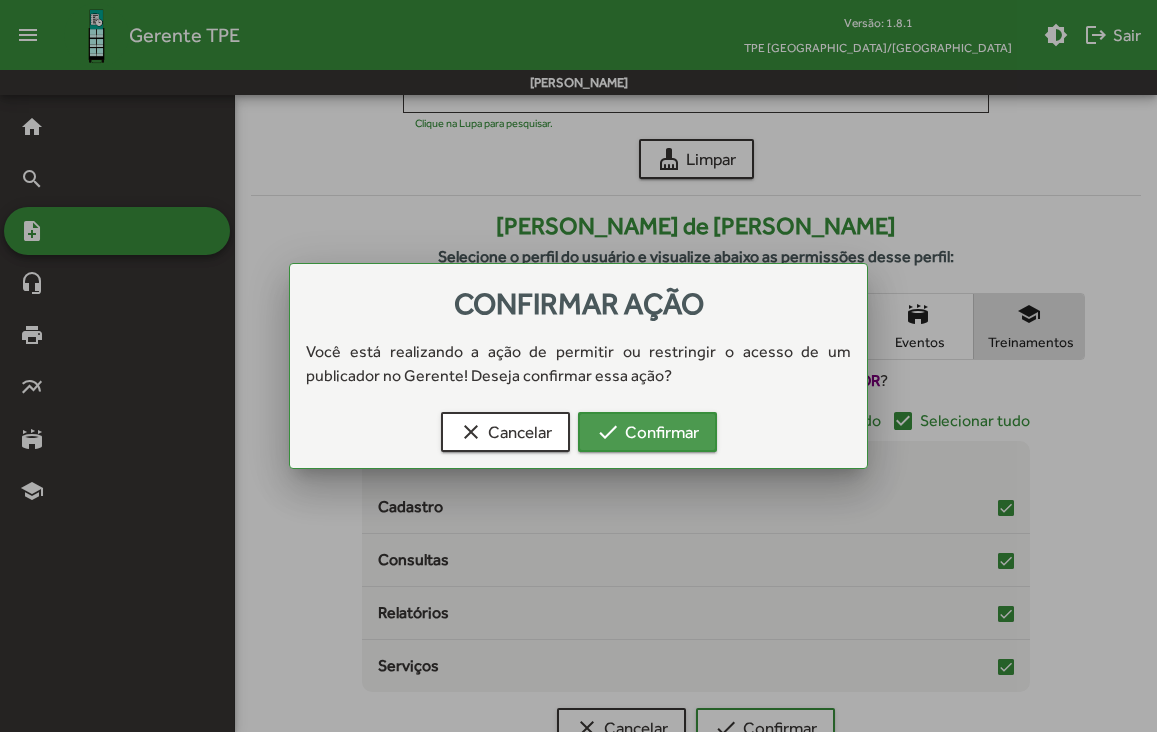 click on "check  Confirmar" at bounding box center [647, 432] 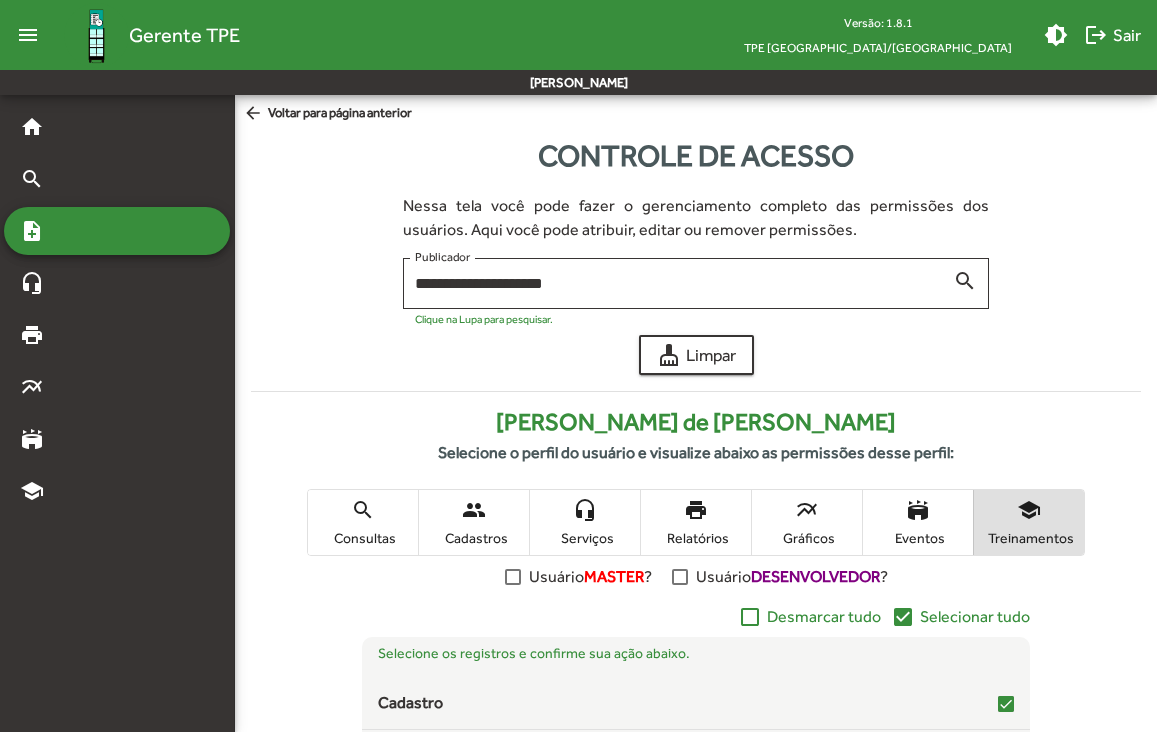 scroll, scrollTop: 196, scrollLeft: 0, axis: vertical 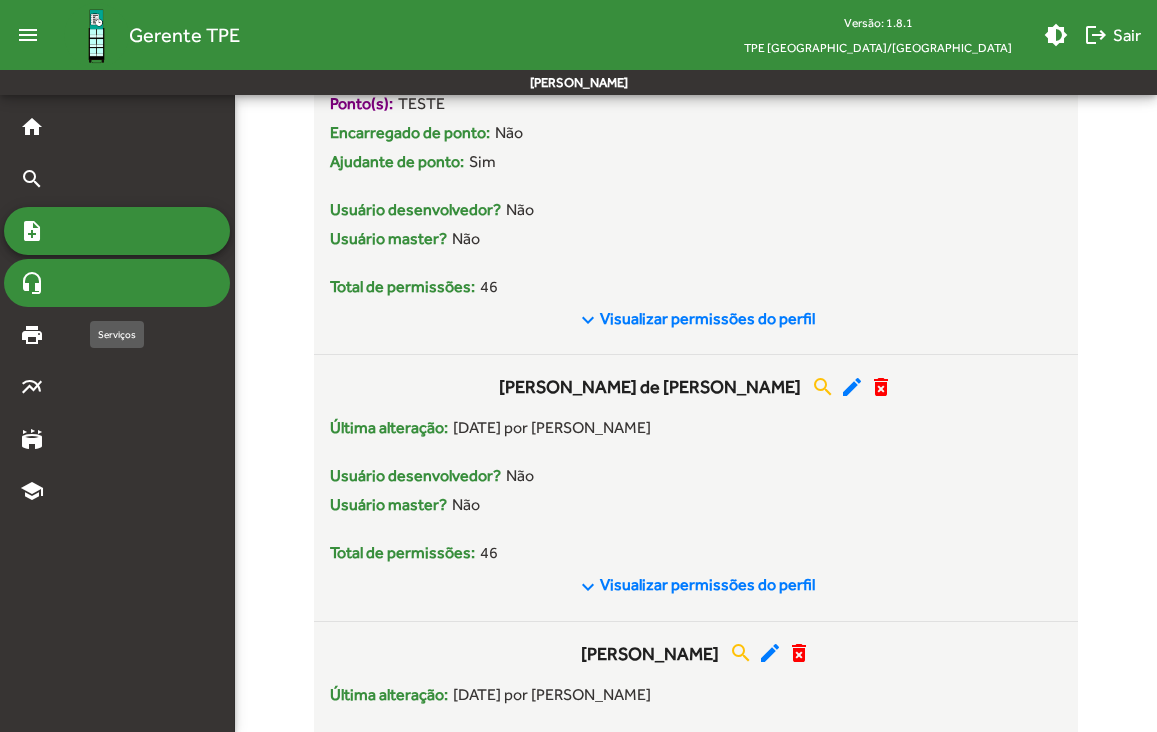 click on "headset_mic" at bounding box center [117, 283] 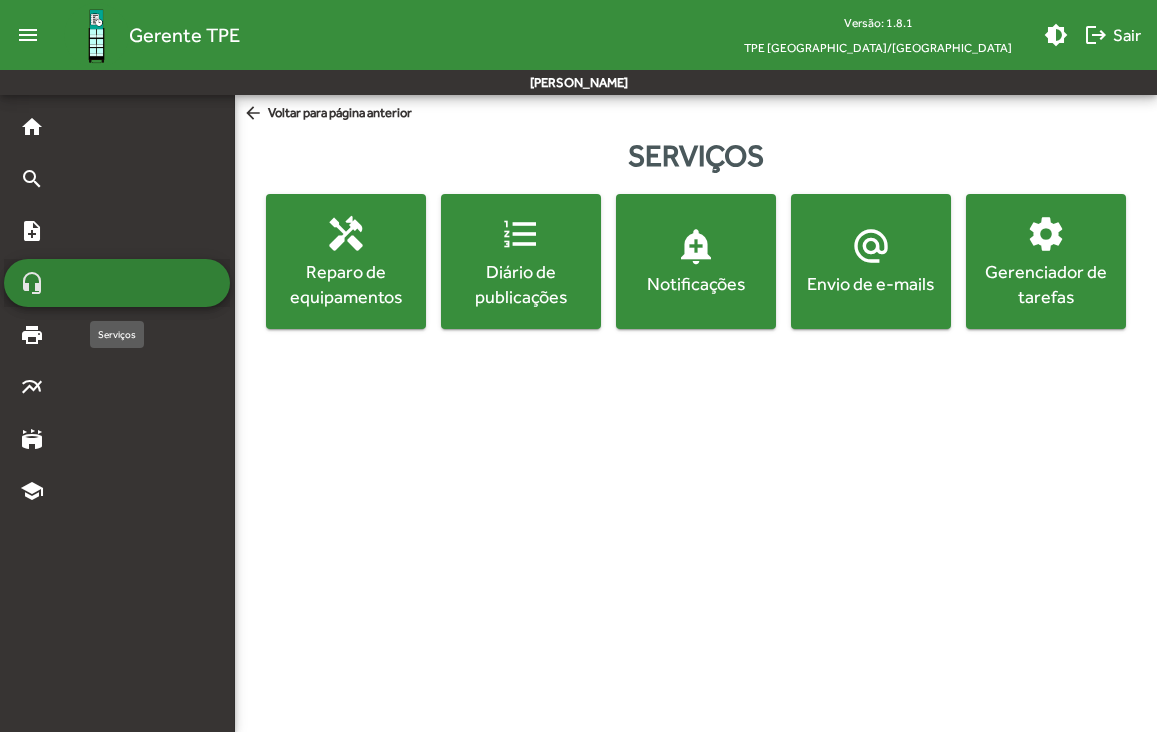scroll, scrollTop: 0, scrollLeft: 0, axis: both 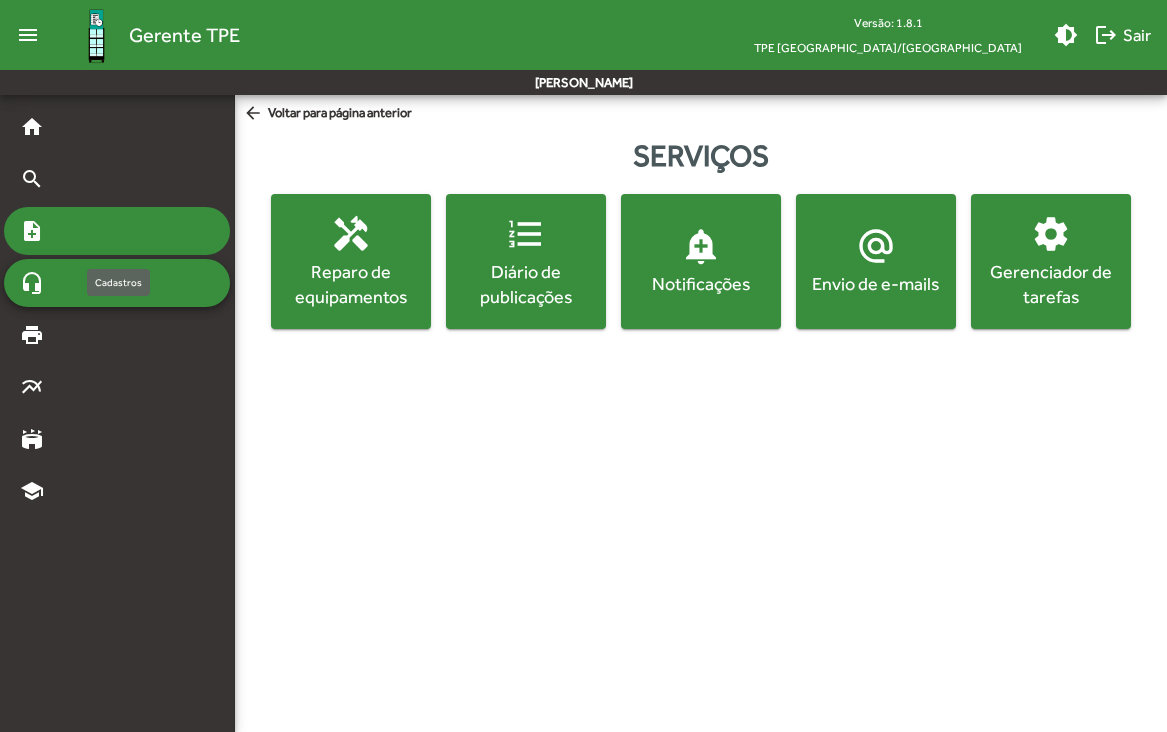 click on "note_add" at bounding box center (117, 231) 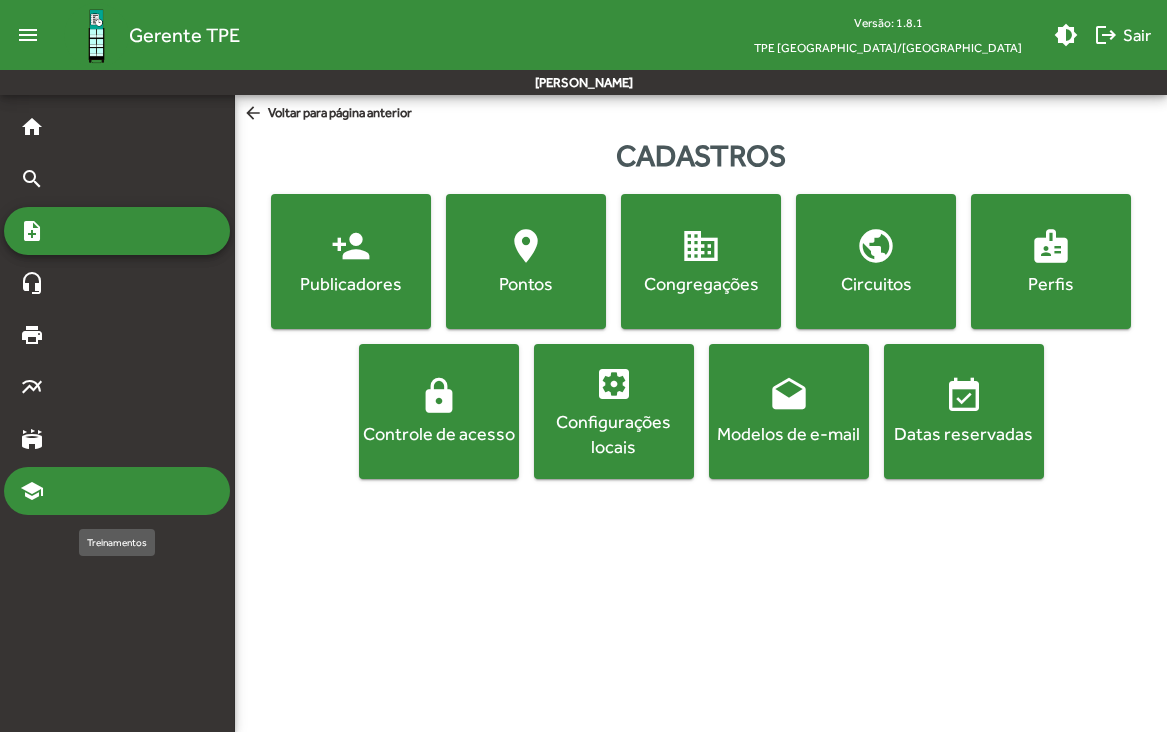 click on "school" at bounding box center (117, 491) 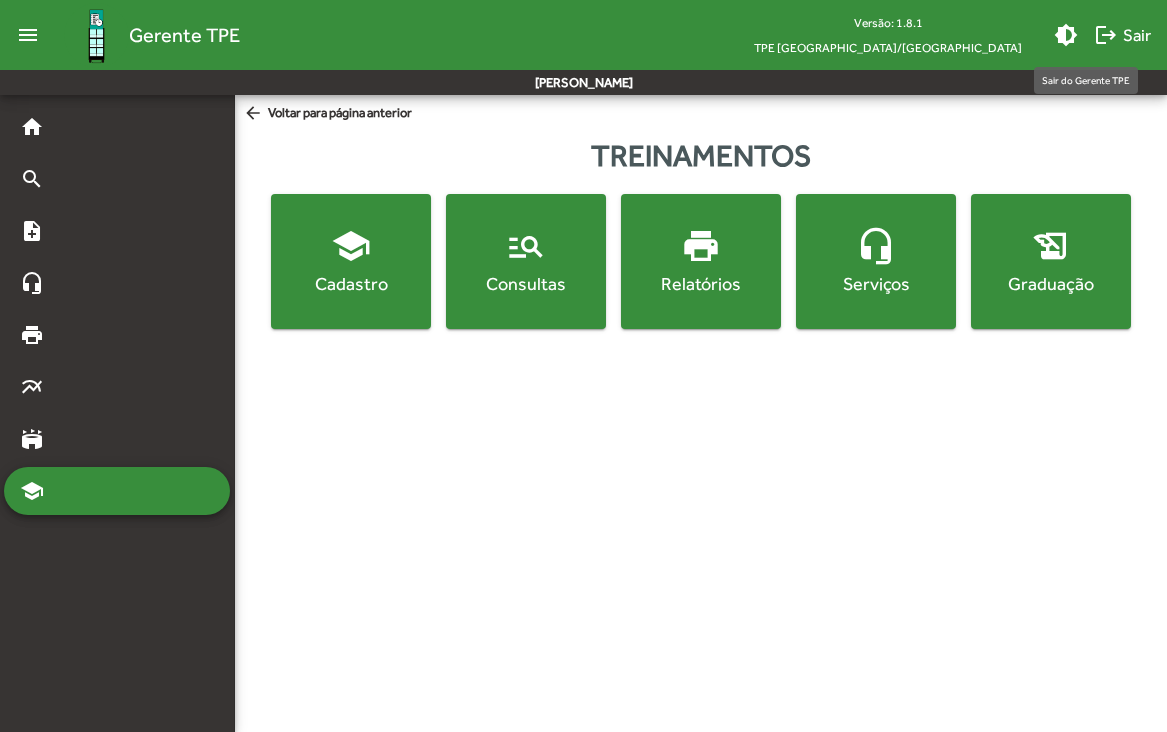 click on "logout  Sair" 